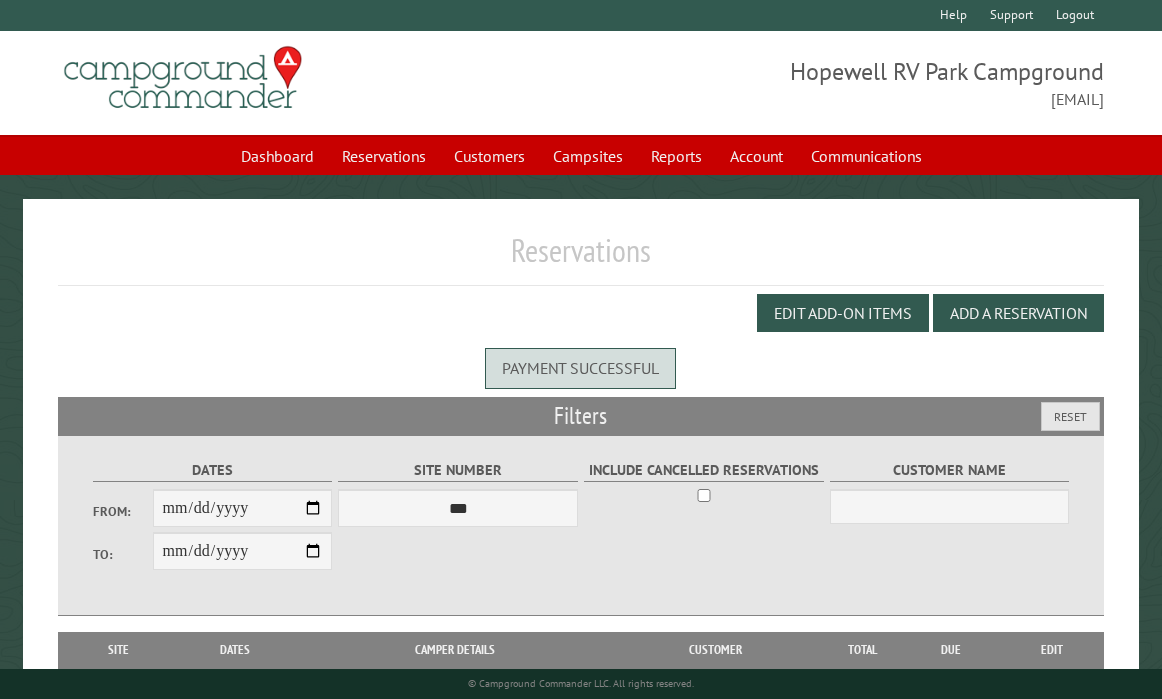 scroll, scrollTop: 107, scrollLeft: 0, axis: vertical 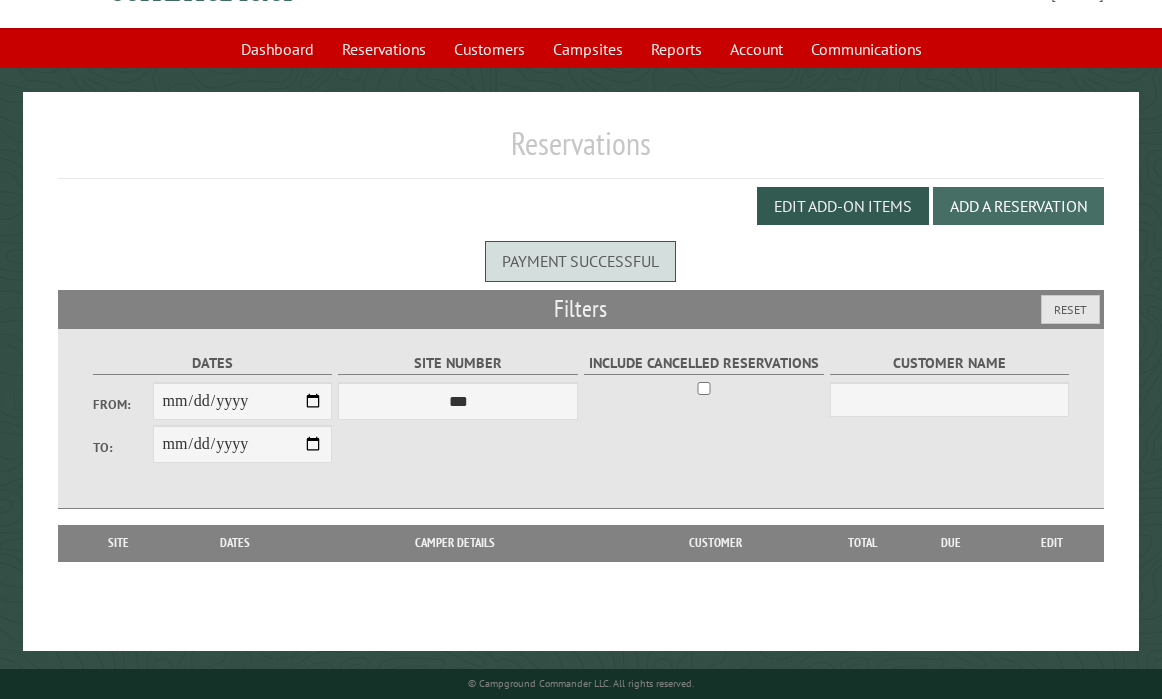 click on "Add a Reservation" at bounding box center (1018, 206) 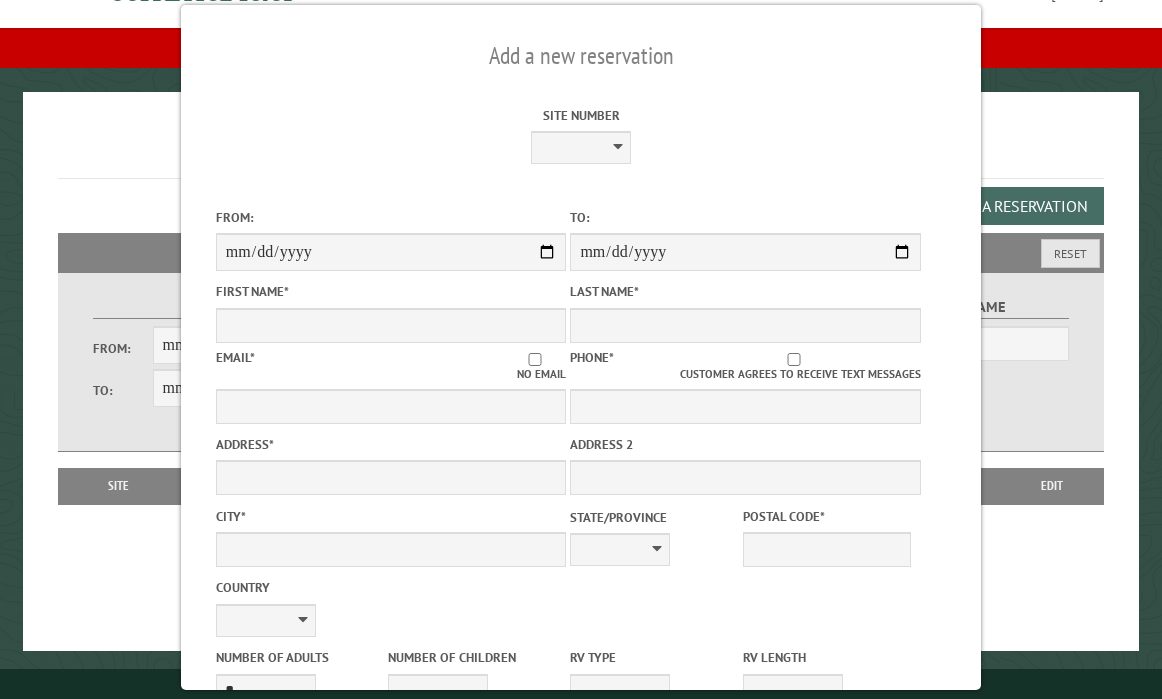 select on "*" 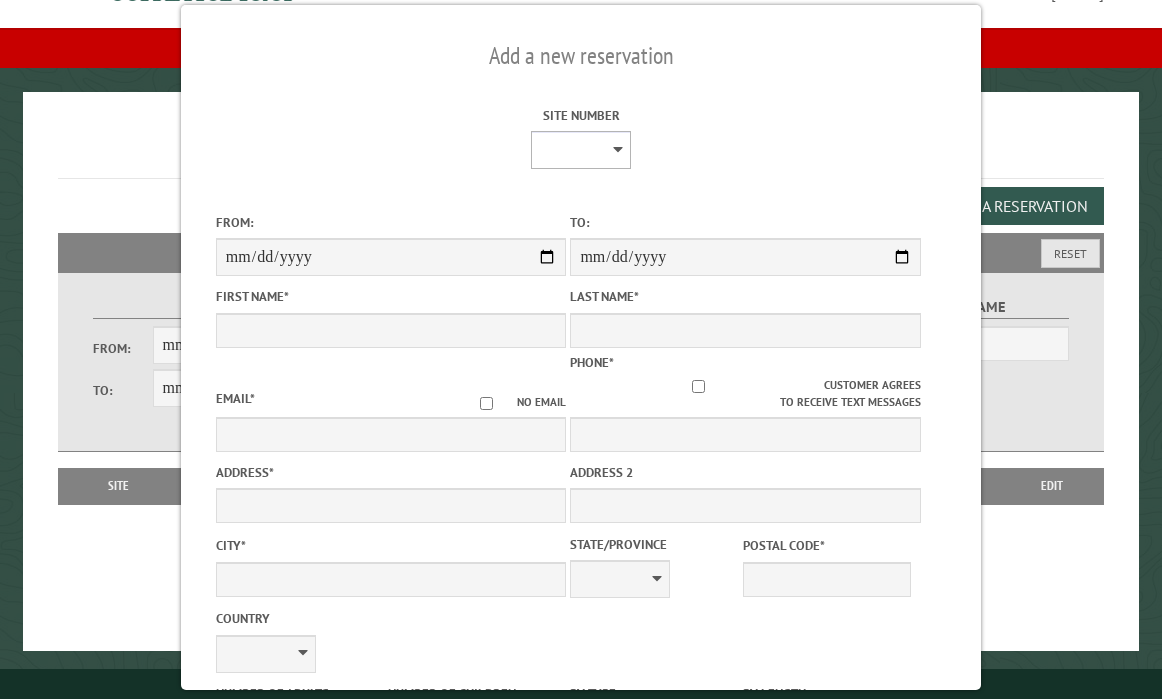click on "* * * * * * * * * ** ** ** ** ** ** ** ** ** ** ** ** ** ** ** ** ** ** ** ** ** ** ** ** ** ** ** ** ** ** **" at bounding box center [581, 150] 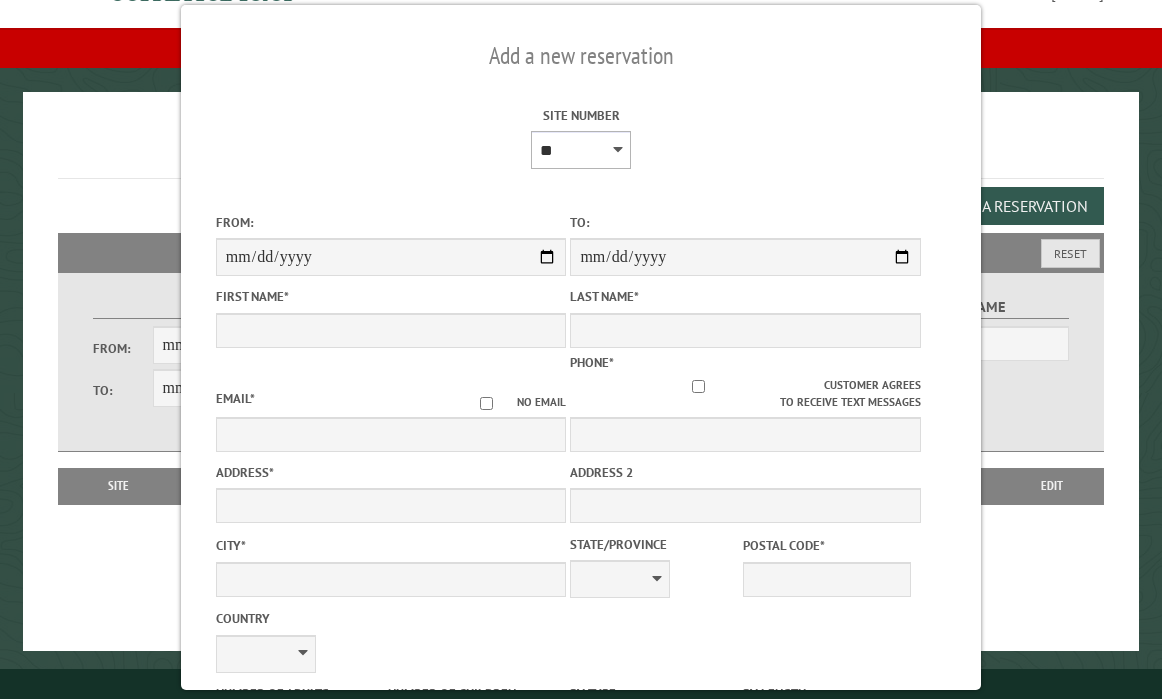 type on "****" 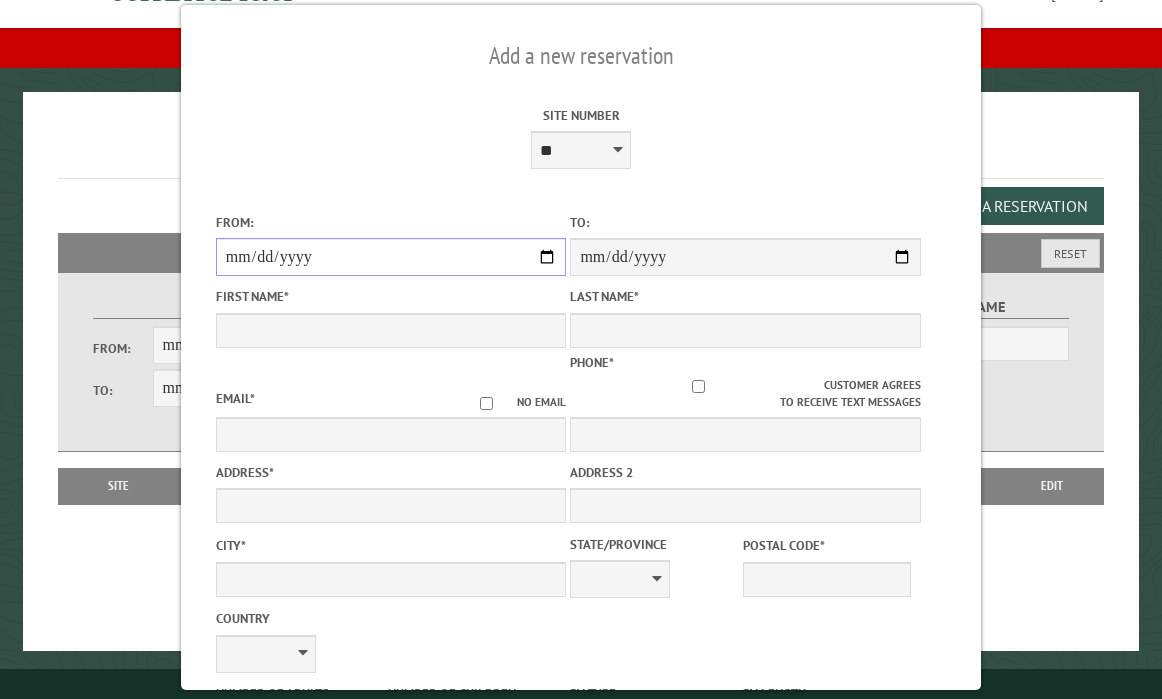 click on "From:" at bounding box center [391, 257] 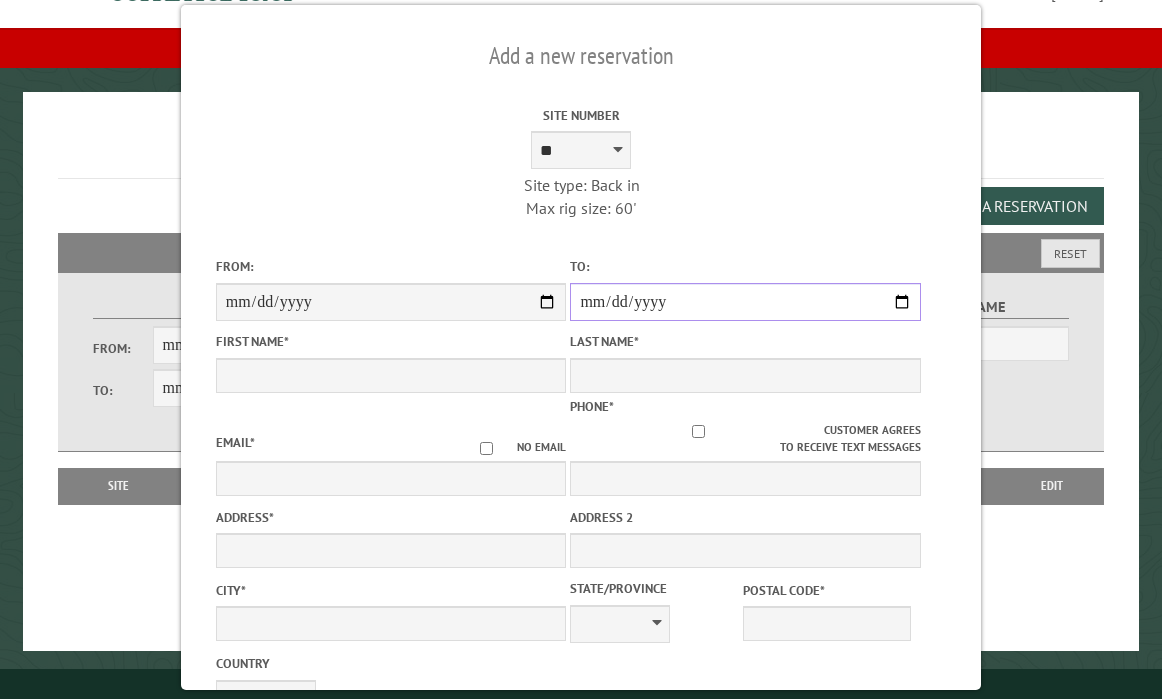 click on "**********" at bounding box center (745, 302) 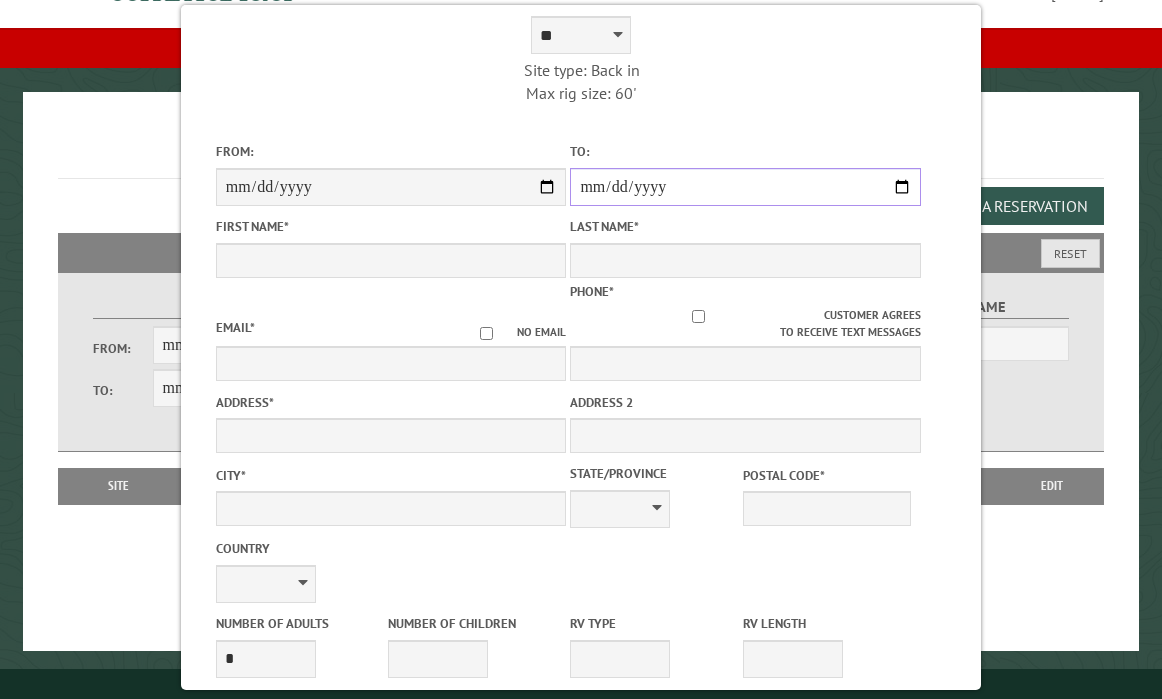 scroll, scrollTop: 120, scrollLeft: 0, axis: vertical 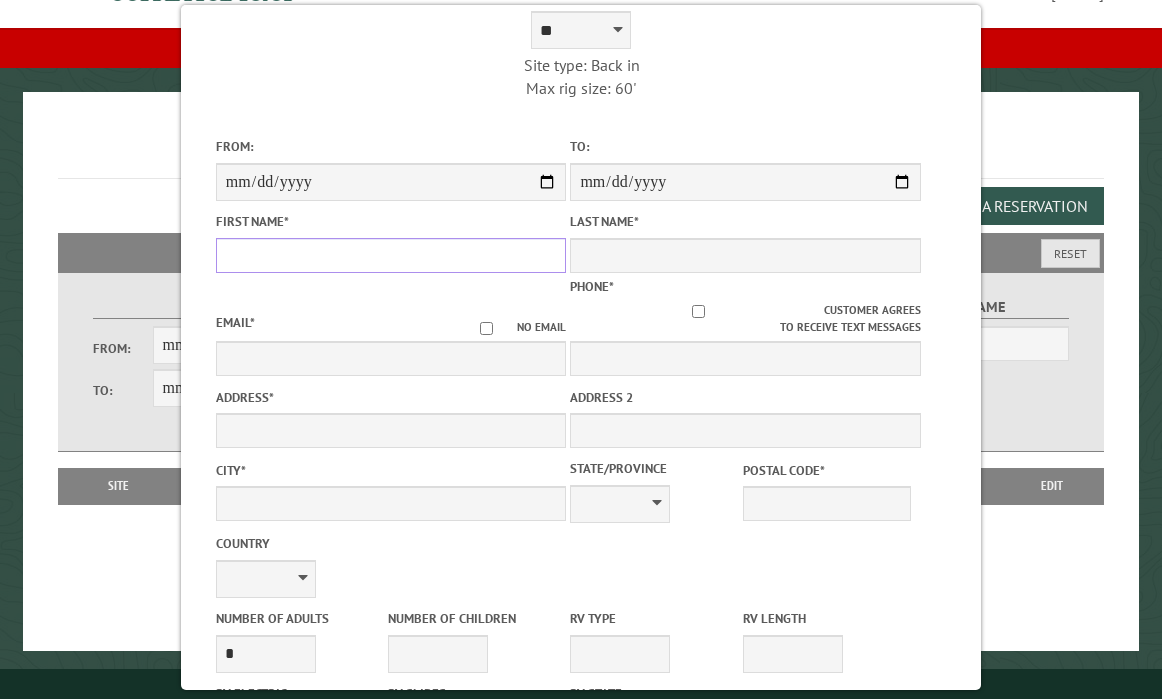 click on "First Name *" at bounding box center (391, 255) 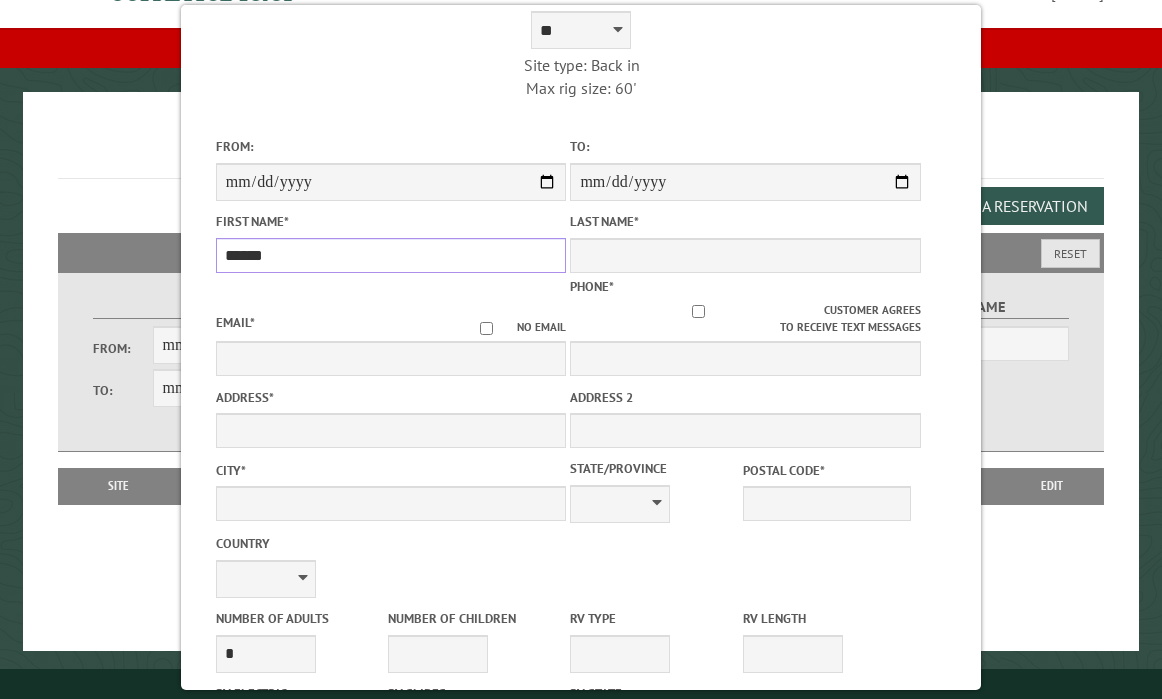 type on "******" 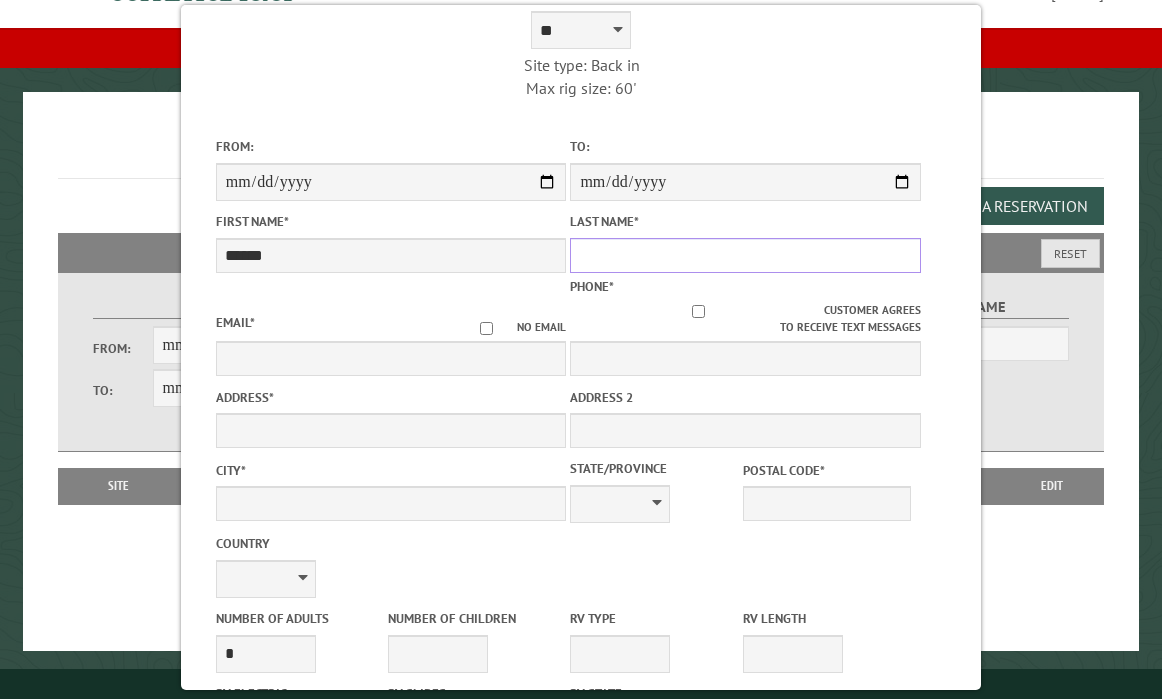 click on "Last Name *" at bounding box center (745, 255) 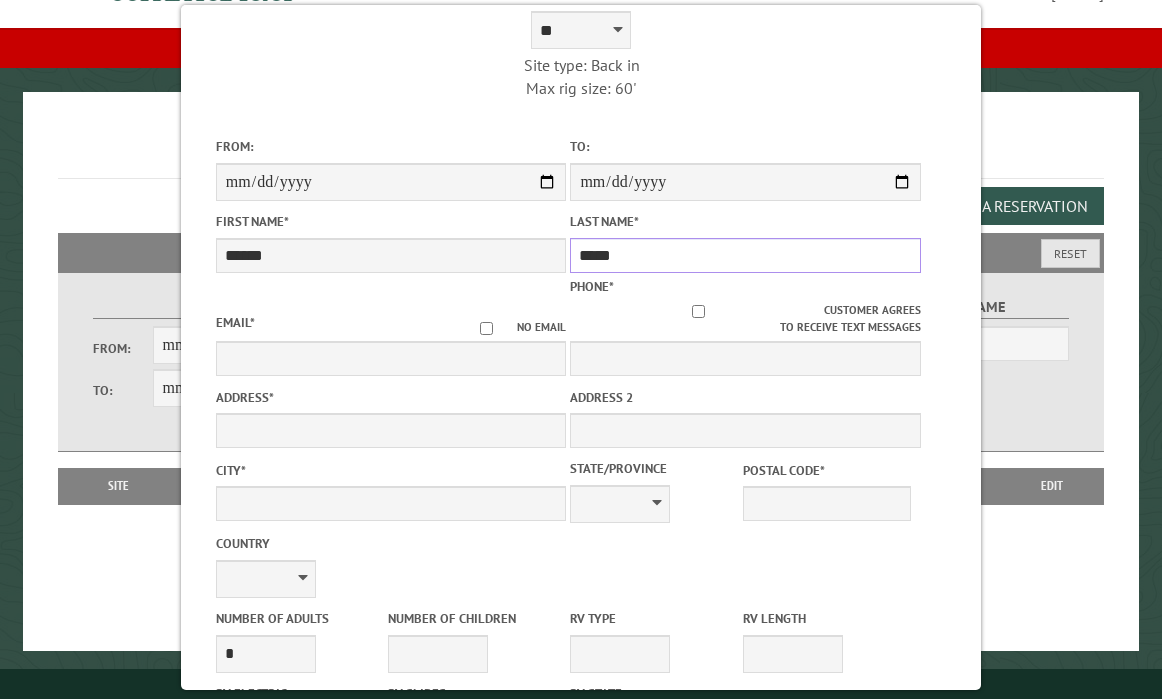 type on "*****" 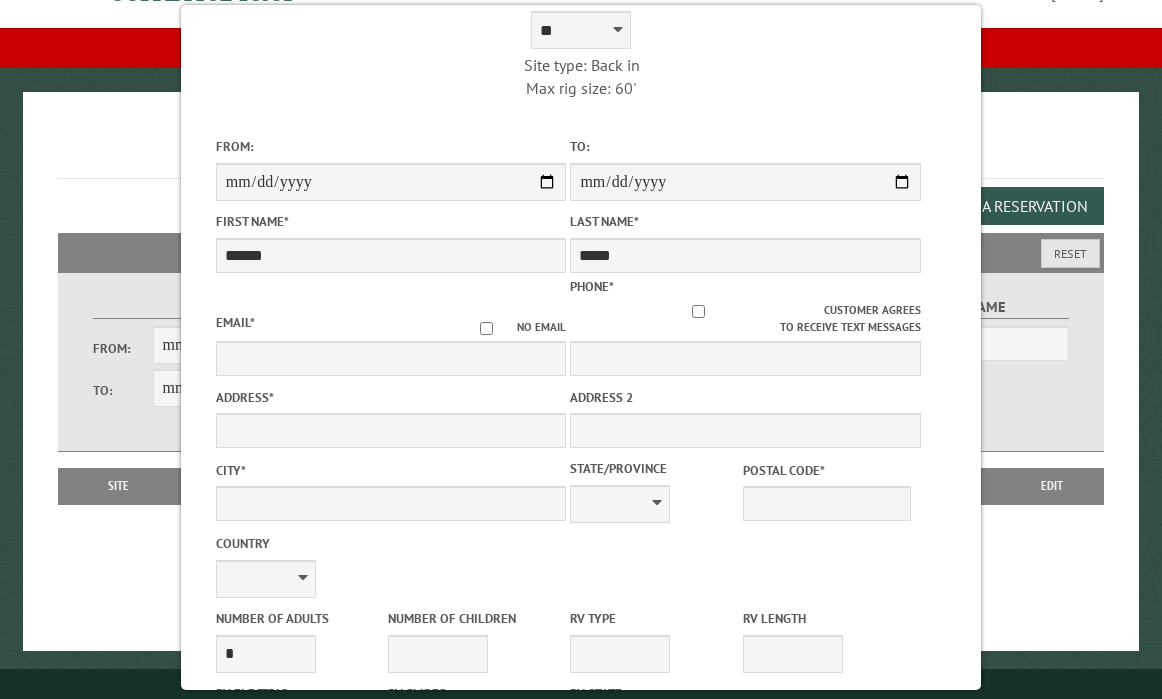 click on "Phone *
Customer agrees to receive text messages" at bounding box center [745, 329] 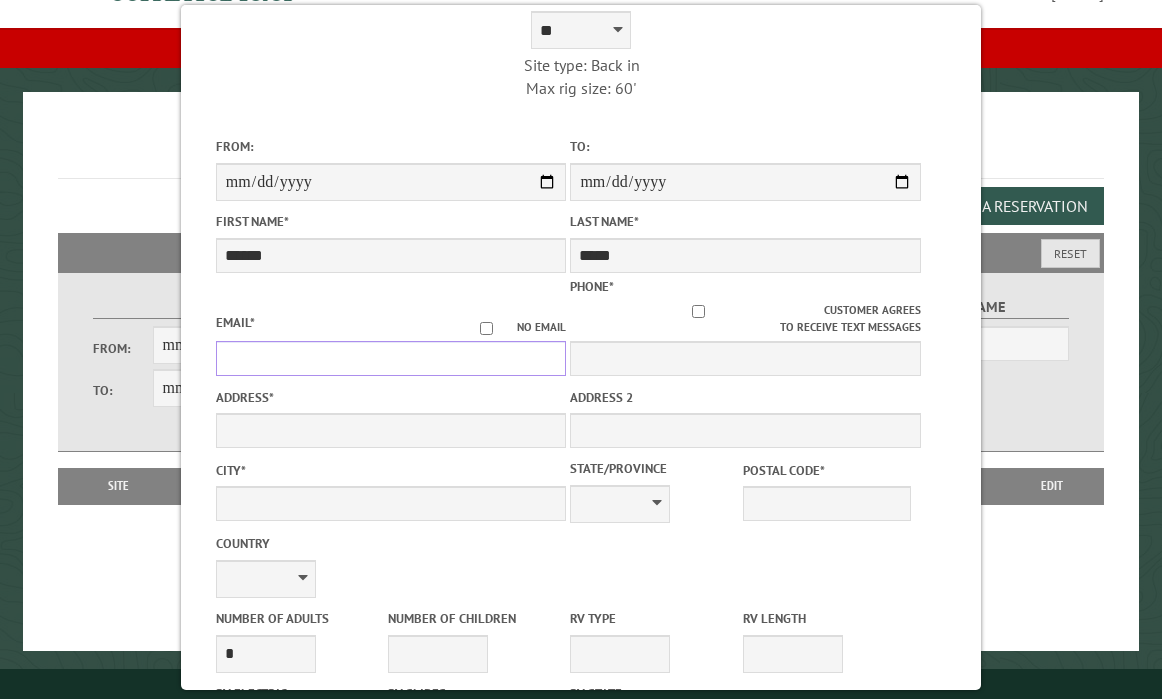 click on "Email *" at bounding box center [391, 358] 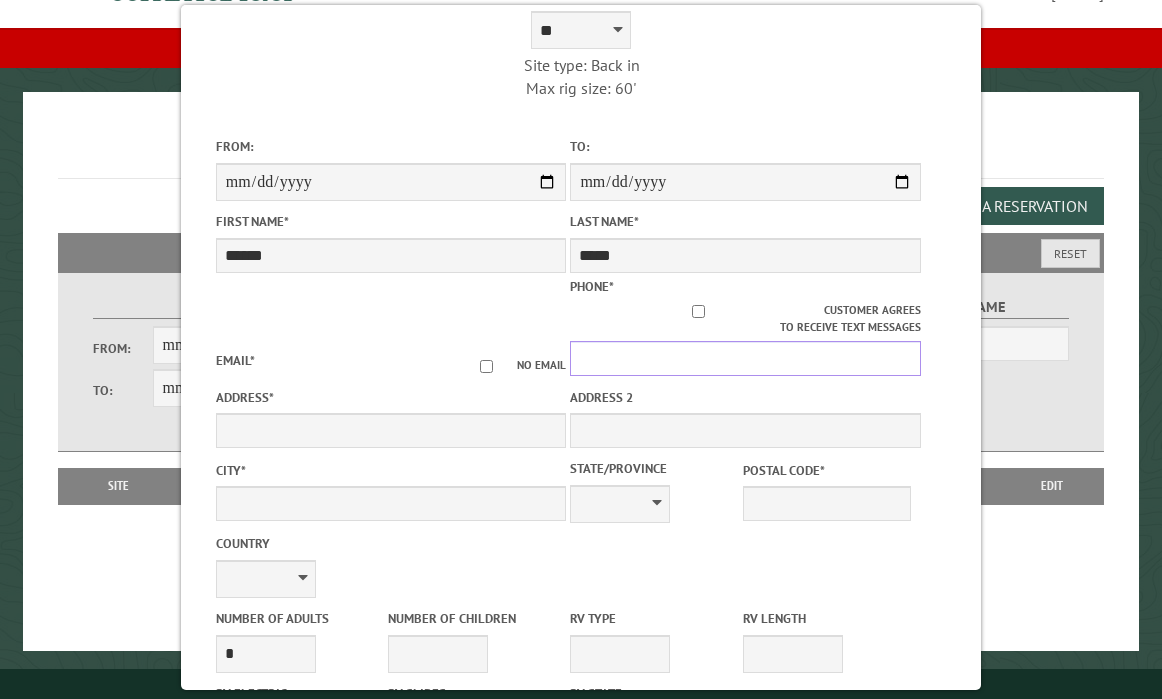 click on "Phone *" at bounding box center (745, 358) 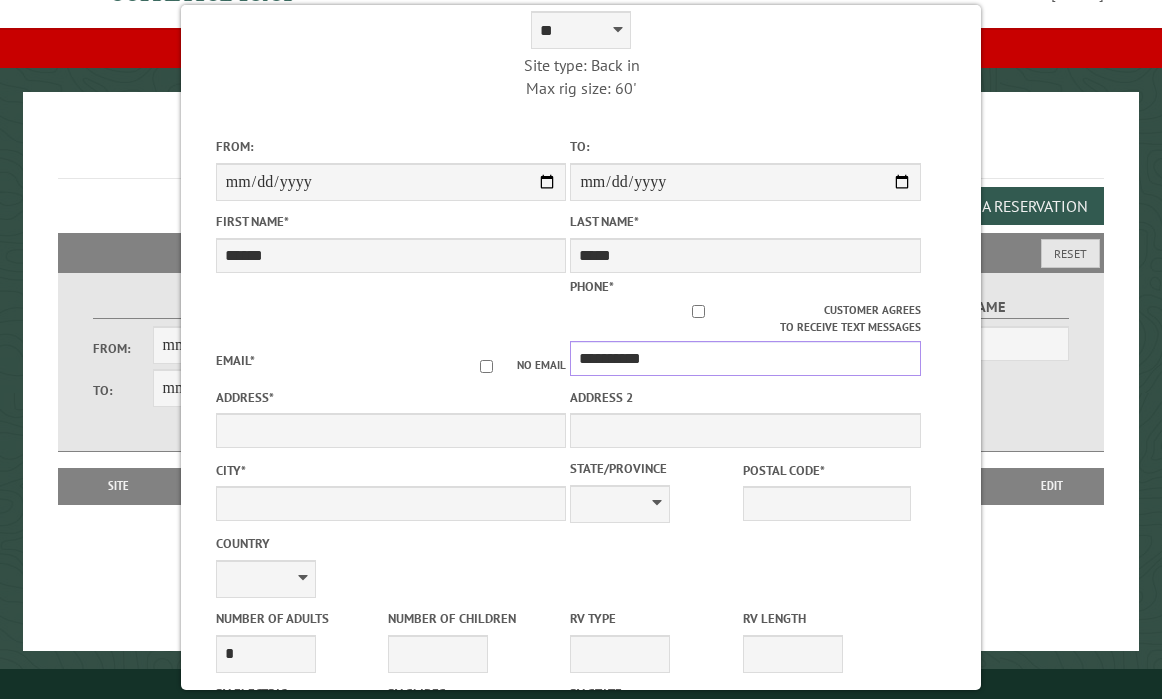 type on "**********" 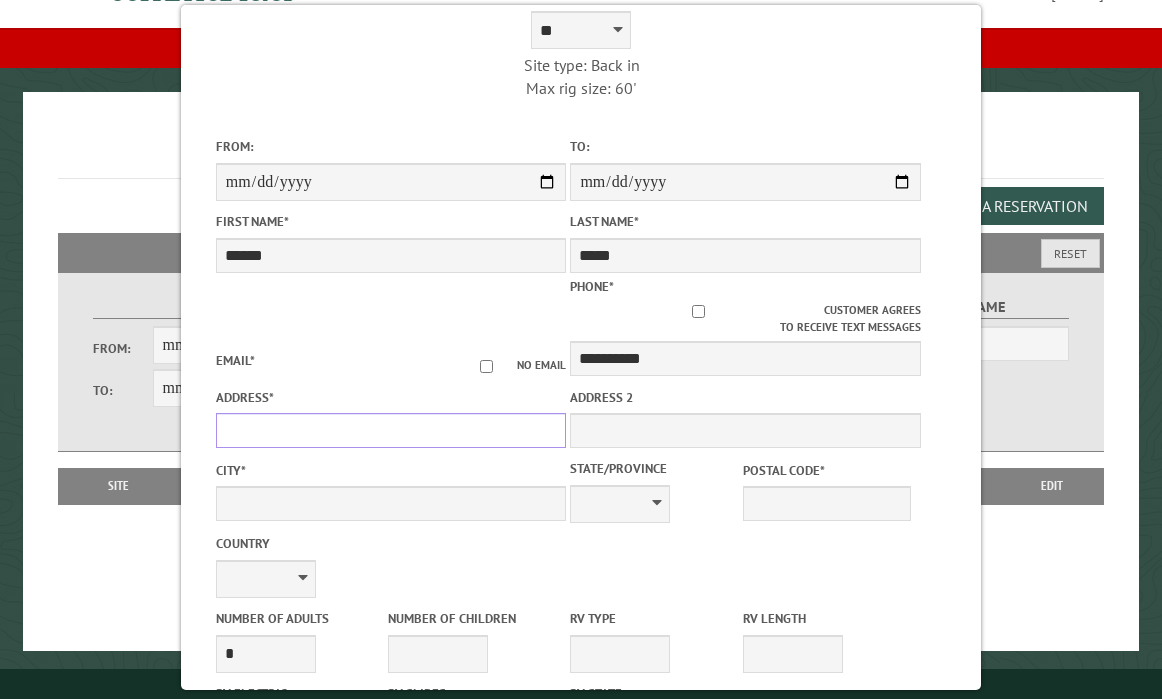 click on "Address *" at bounding box center (391, 430) 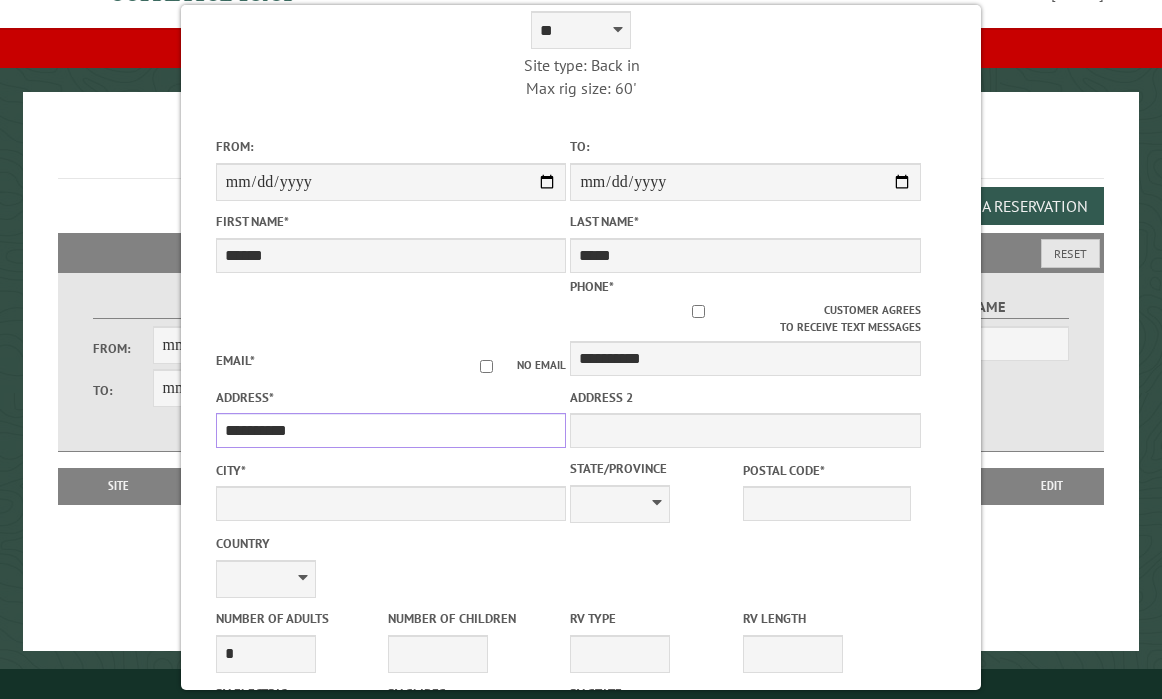 type on "**********" 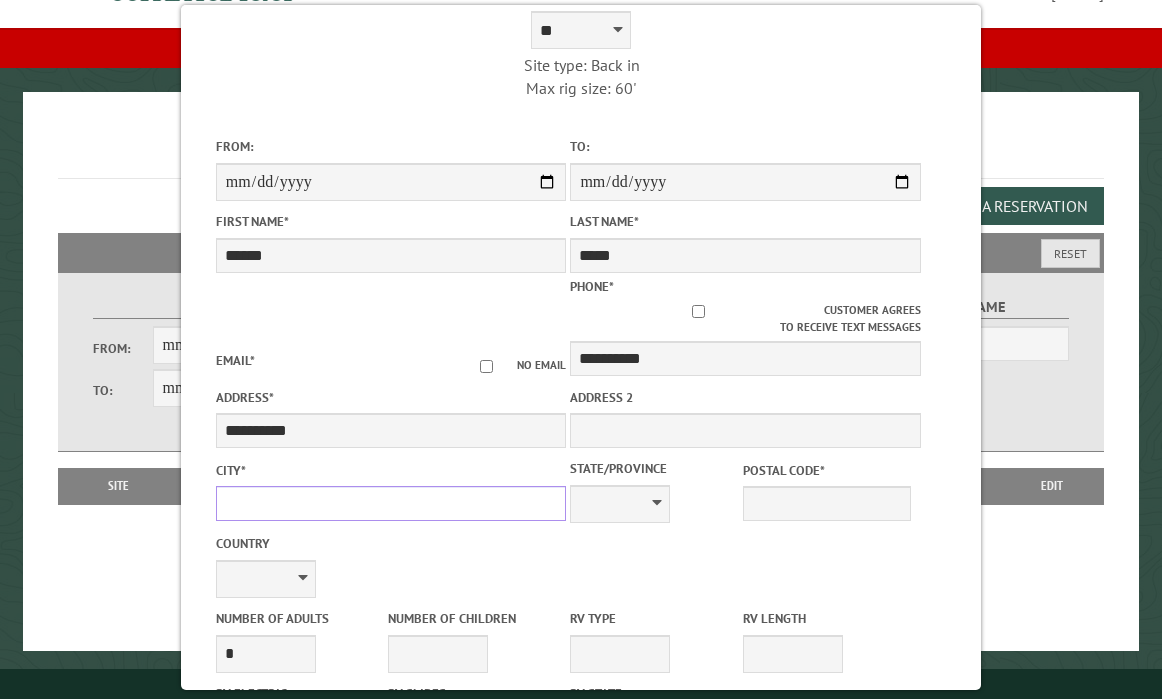 click on "City *" at bounding box center (391, 503) 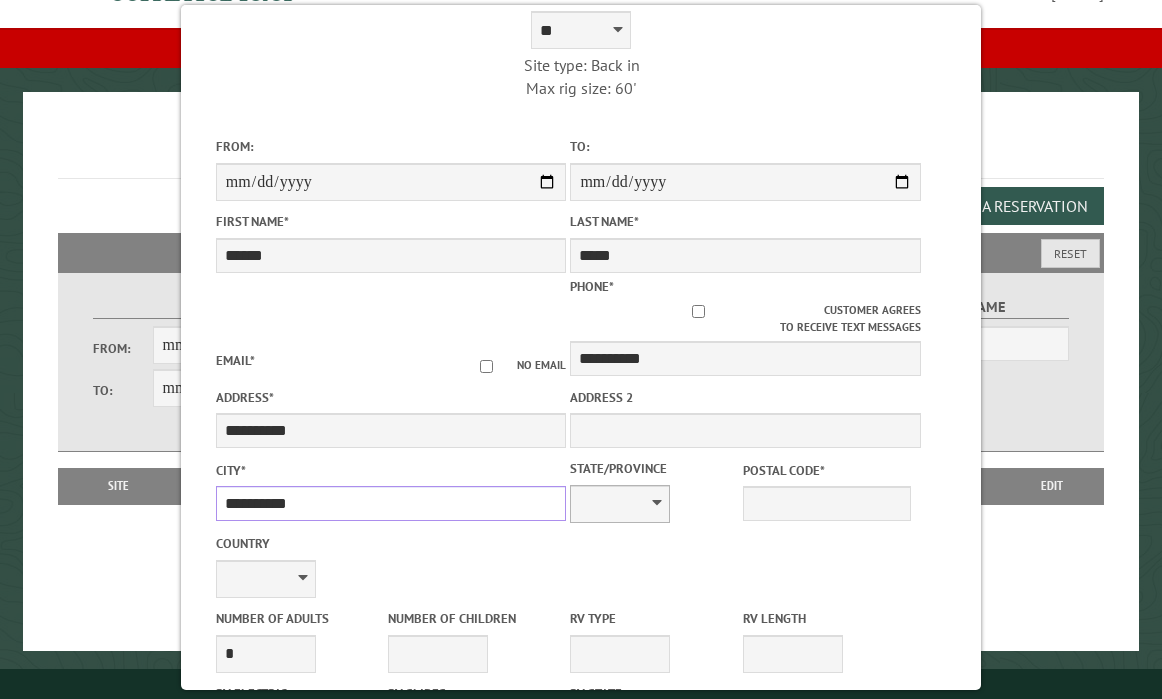 type on "**********" 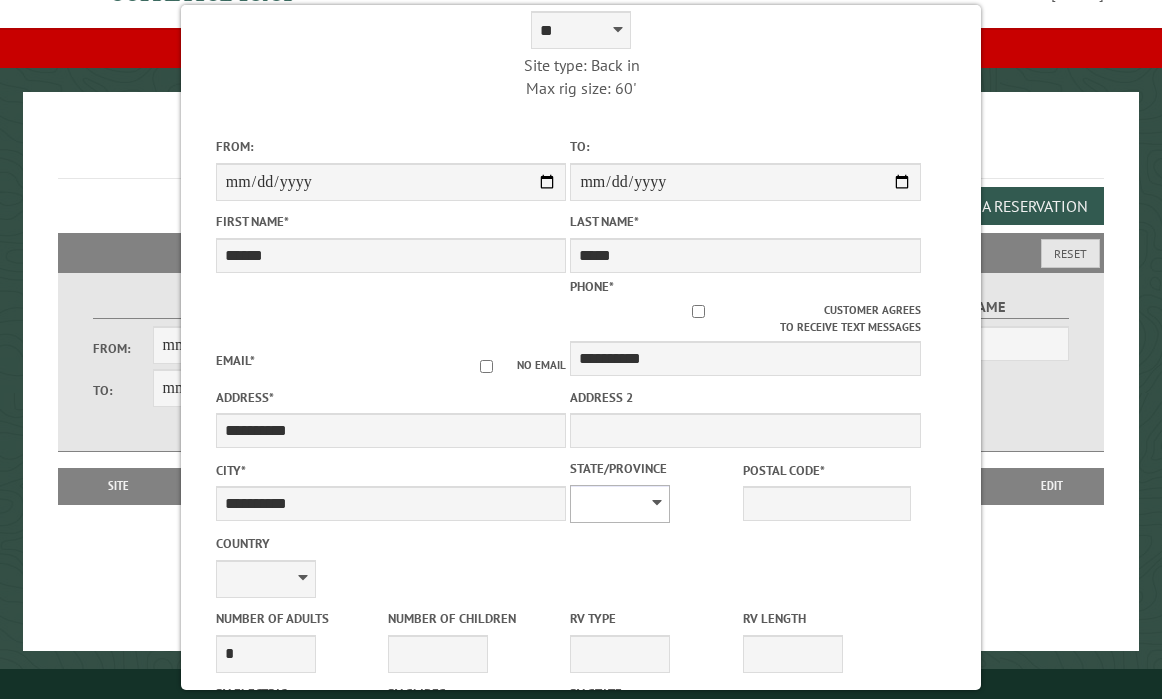 click on "** ** ** ** ** ** ** ** ** ** ** ** ** ** ** ** ** ** ** ** ** ** ** ** ** ** ** ** ** ** ** ** ** ** ** ** ** ** ** ** ** ** ** ** ** ** ** ** ** ** ** ** ** ** ** ** ** ** ** ** ** ** ** **" at bounding box center (620, 504) 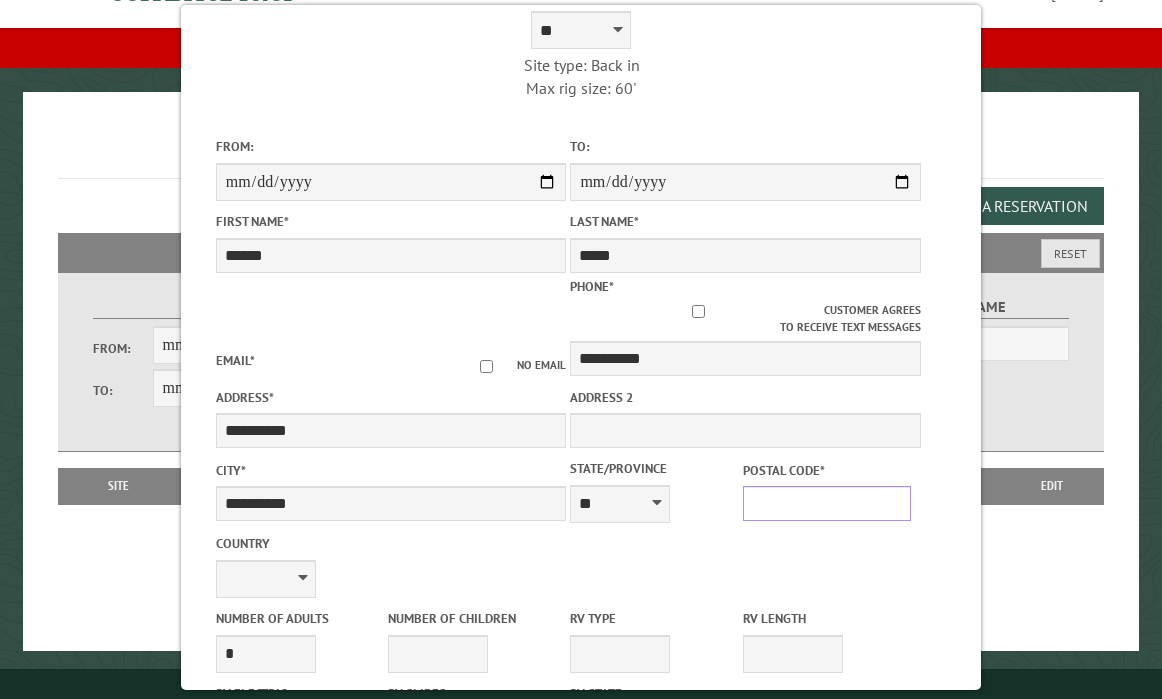click on "Postal Code *" at bounding box center [827, 503] 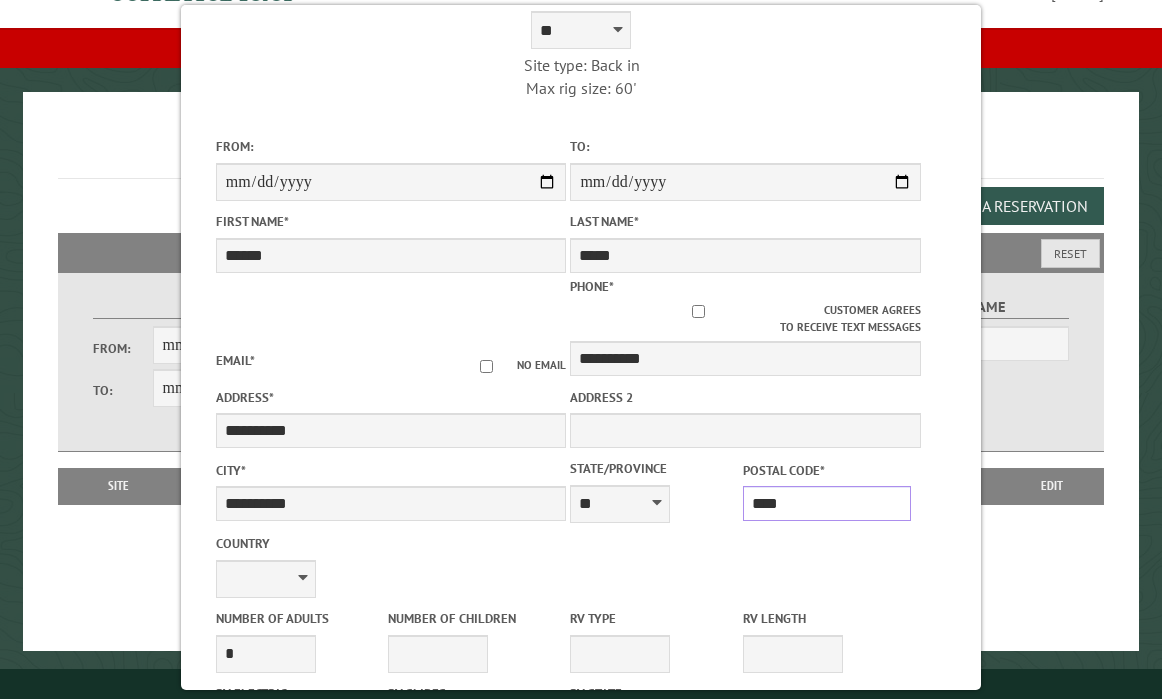 type on "*****" 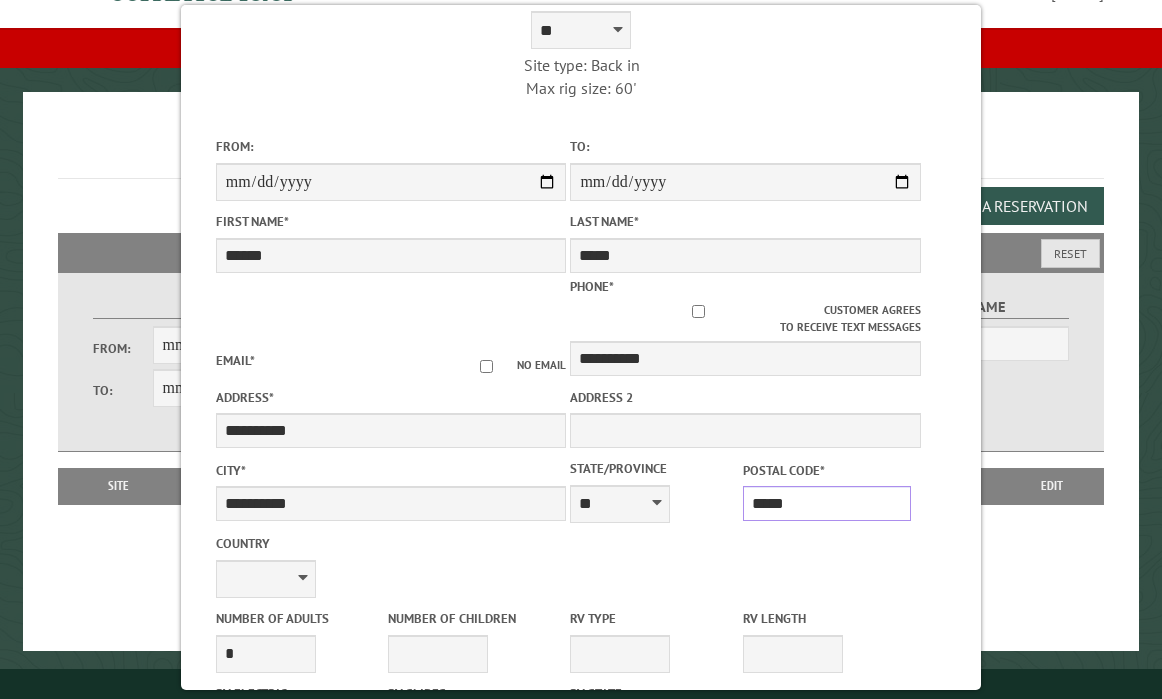 type on "**********" 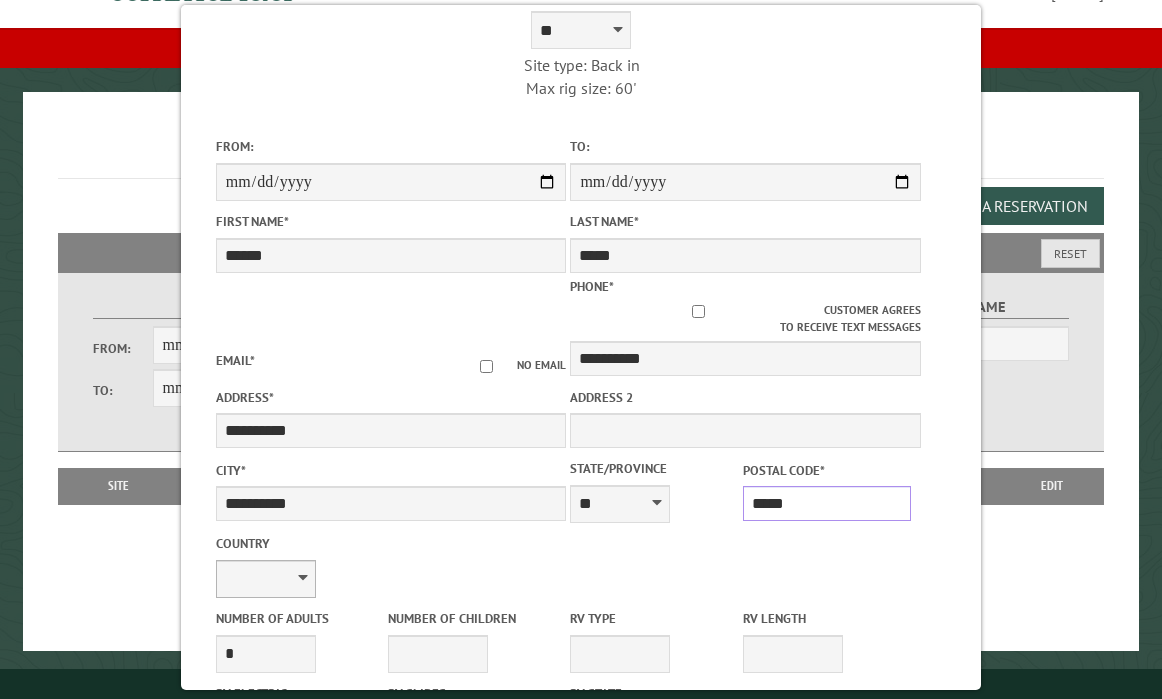 type on "*****" 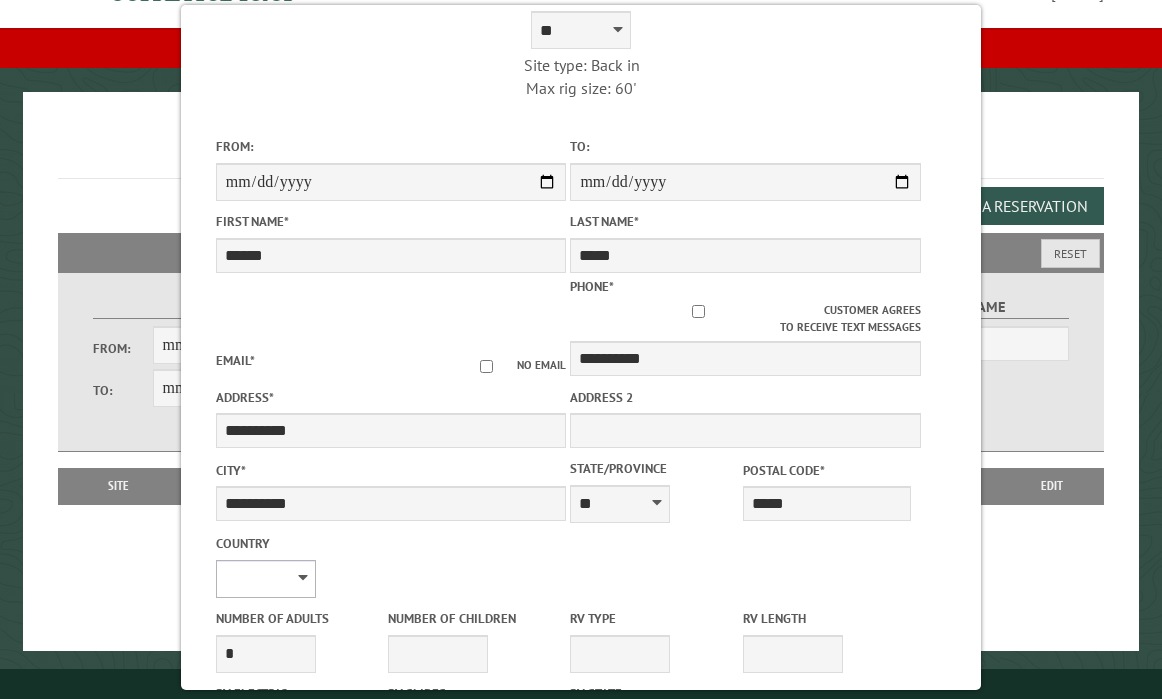 click on "**********" at bounding box center (266, 579) 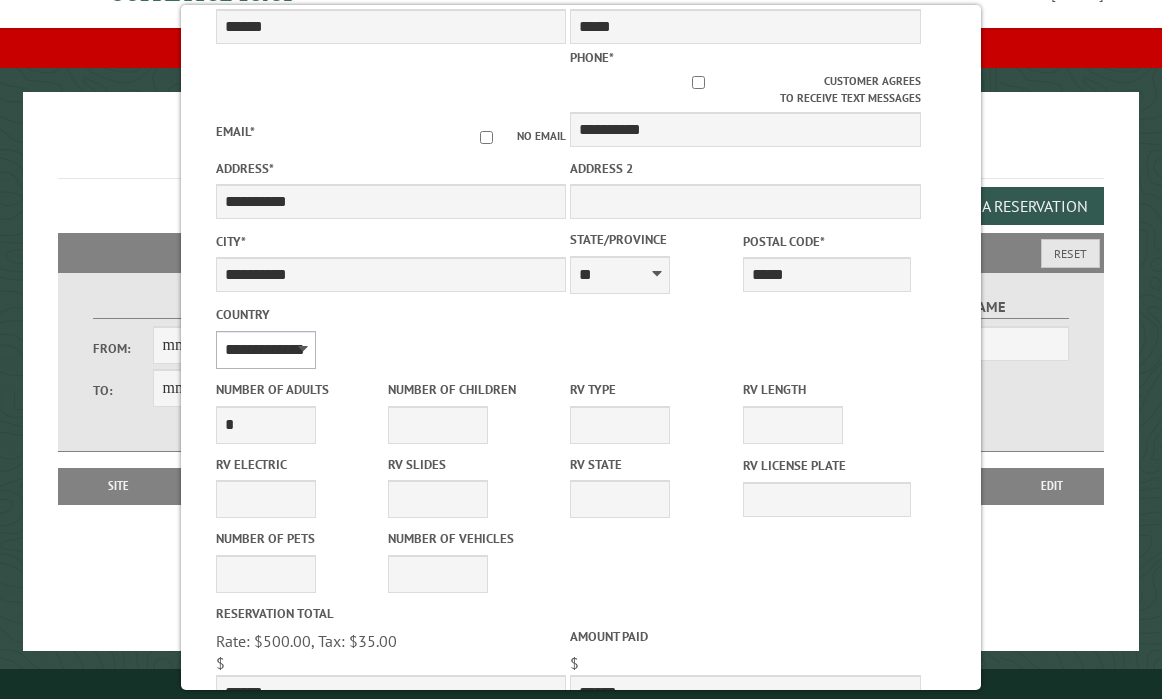 scroll, scrollTop: 495, scrollLeft: 0, axis: vertical 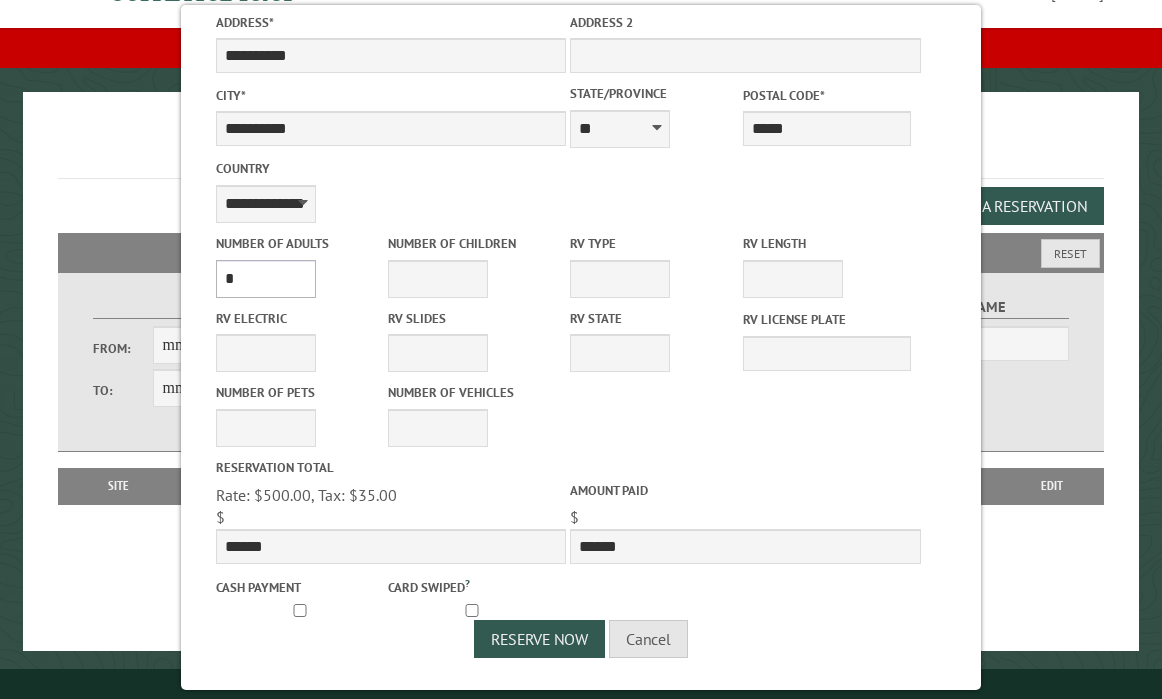 click on "* * * * * * * * * * **" at bounding box center (266, 279) 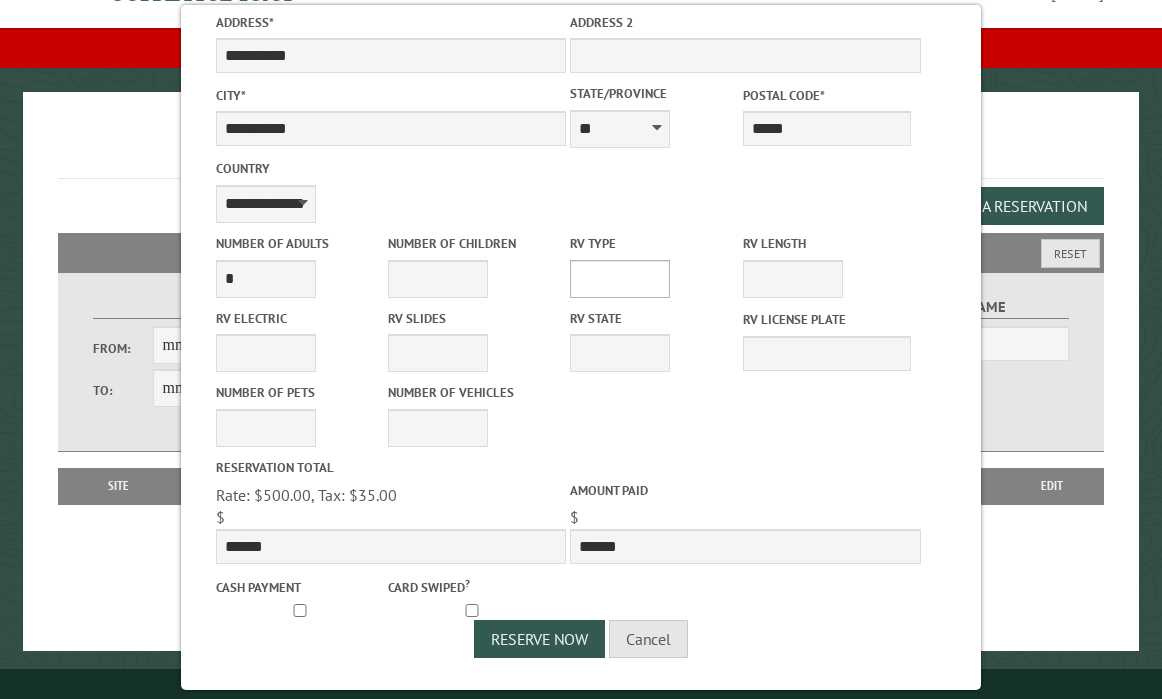 click on "**********" at bounding box center (620, 279) 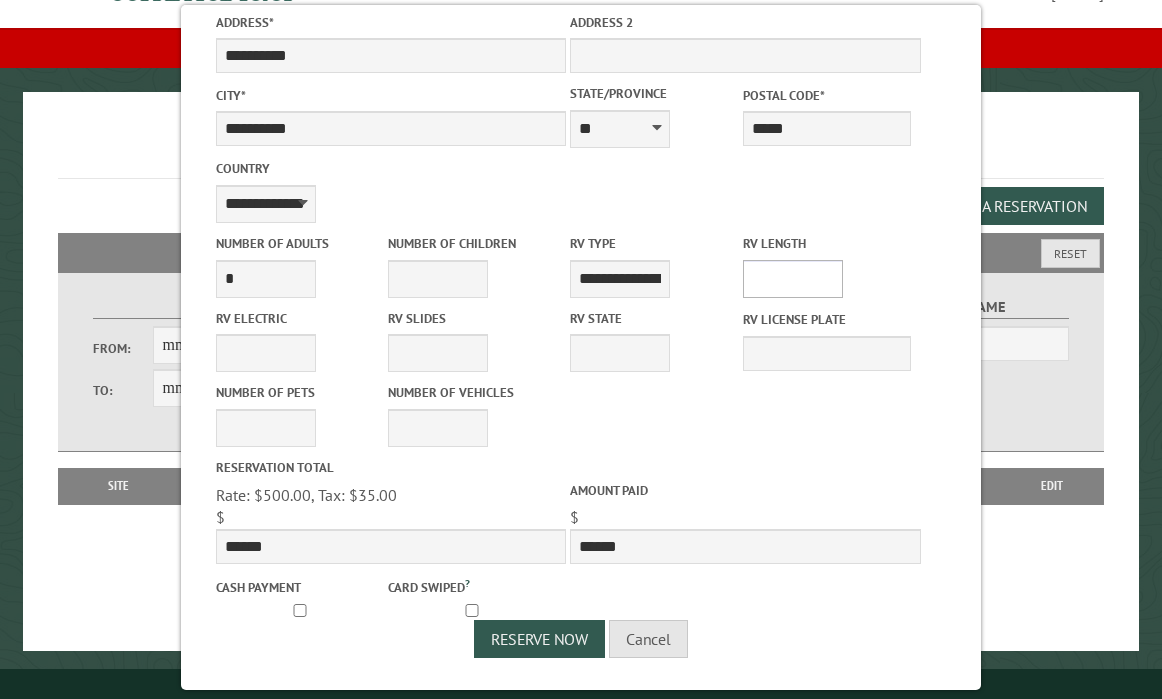 click on "* ** ** ** ** ** ** ** ** ** ** **" at bounding box center (793, 279) 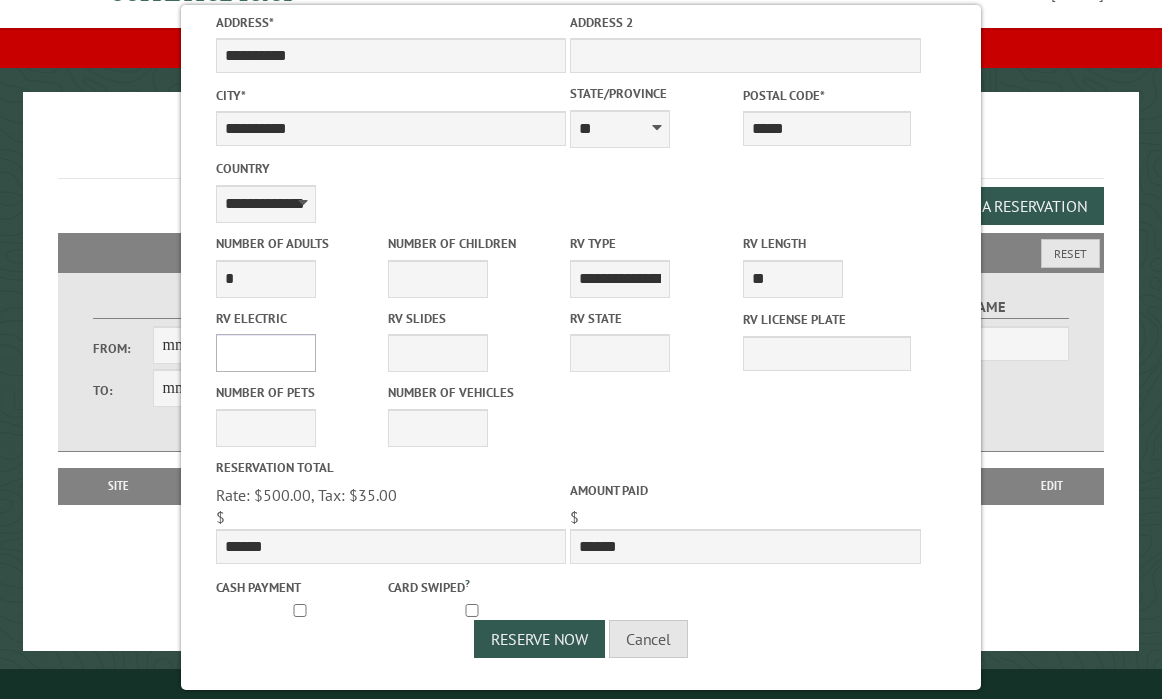 click on "**** *** *** ***" at bounding box center (266, 353) 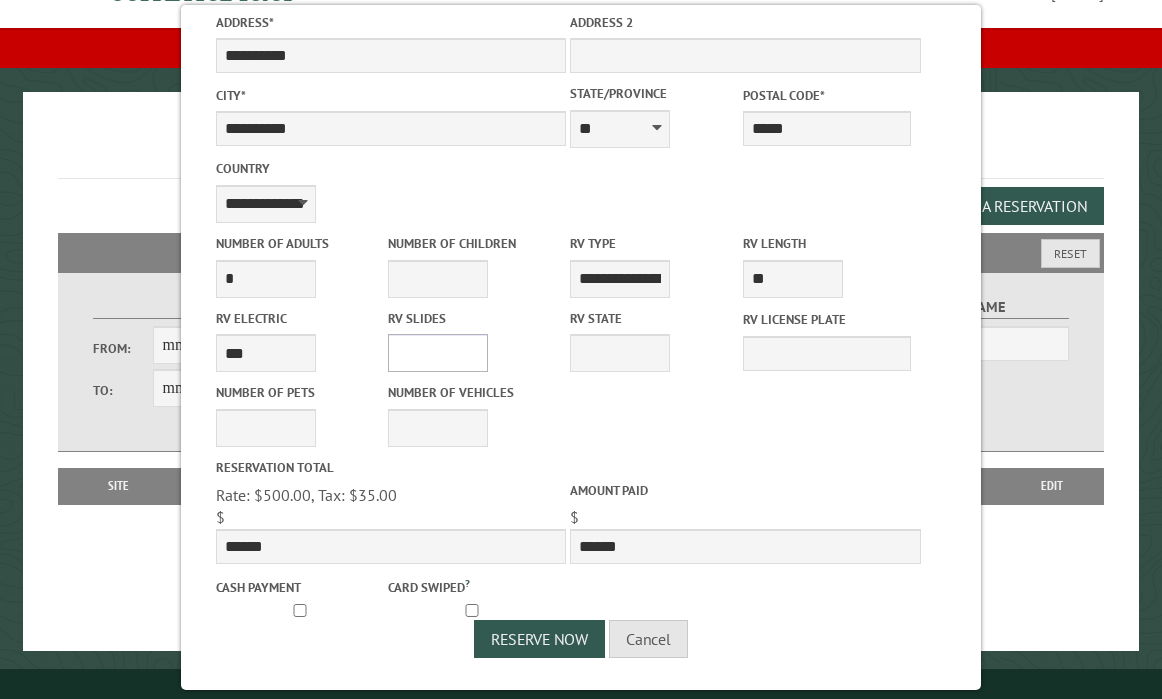 click on "* * * * * * * * * * **" at bounding box center [438, 353] 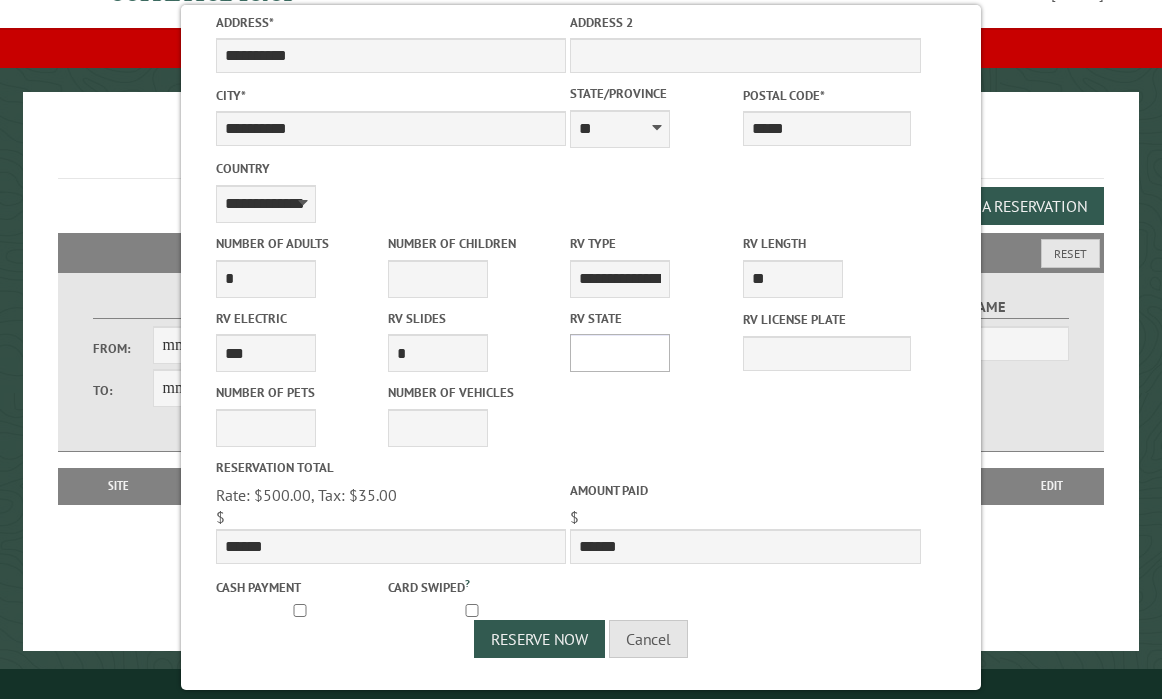 click on "** ** ** ** ** ** ** ** ** ** ** ** ** ** ** ** ** ** ** ** ** ** ** ** ** ** ** ** ** ** ** ** ** ** ** ** ** ** ** ** ** ** ** ** ** ** ** ** ** ** ** ** ** ** ** ** ** ** ** ** ** ** ** **" at bounding box center (620, 353) 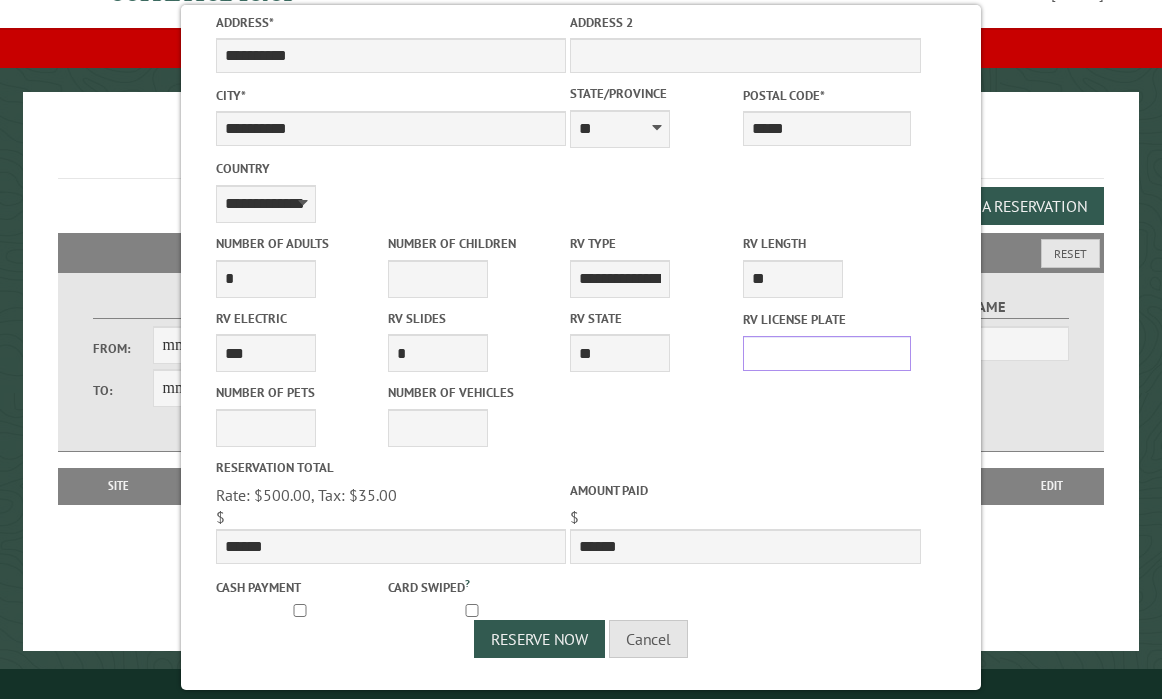 click on "RV License Plate" at bounding box center [827, 353] 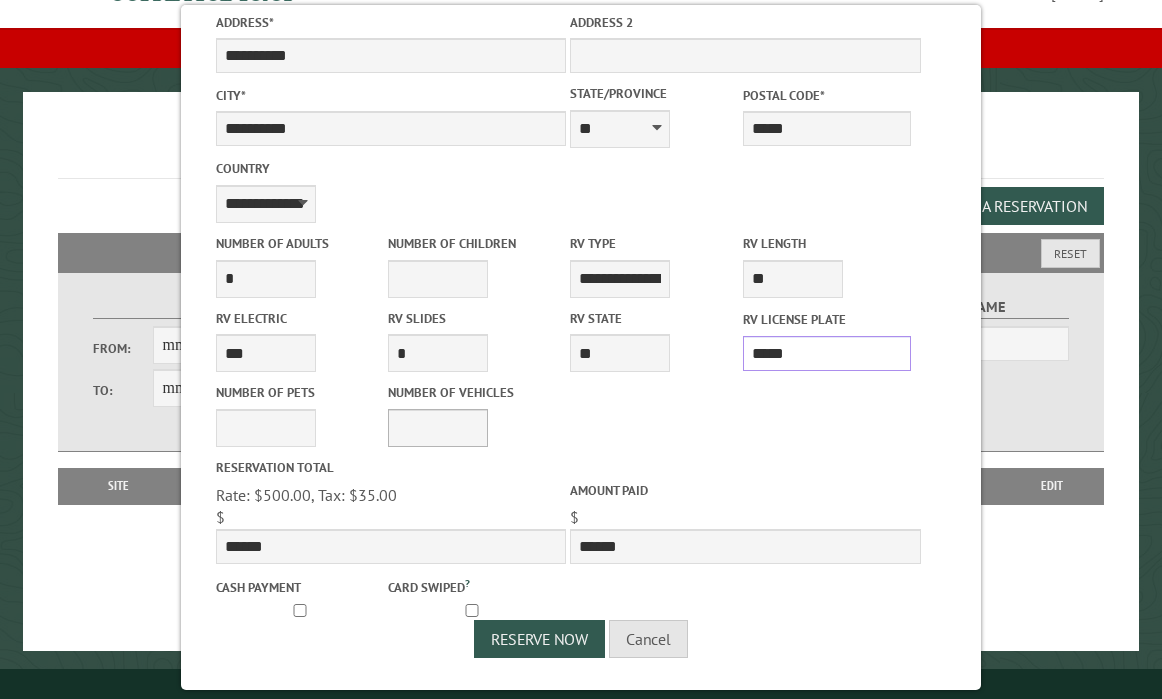 type on "*****" 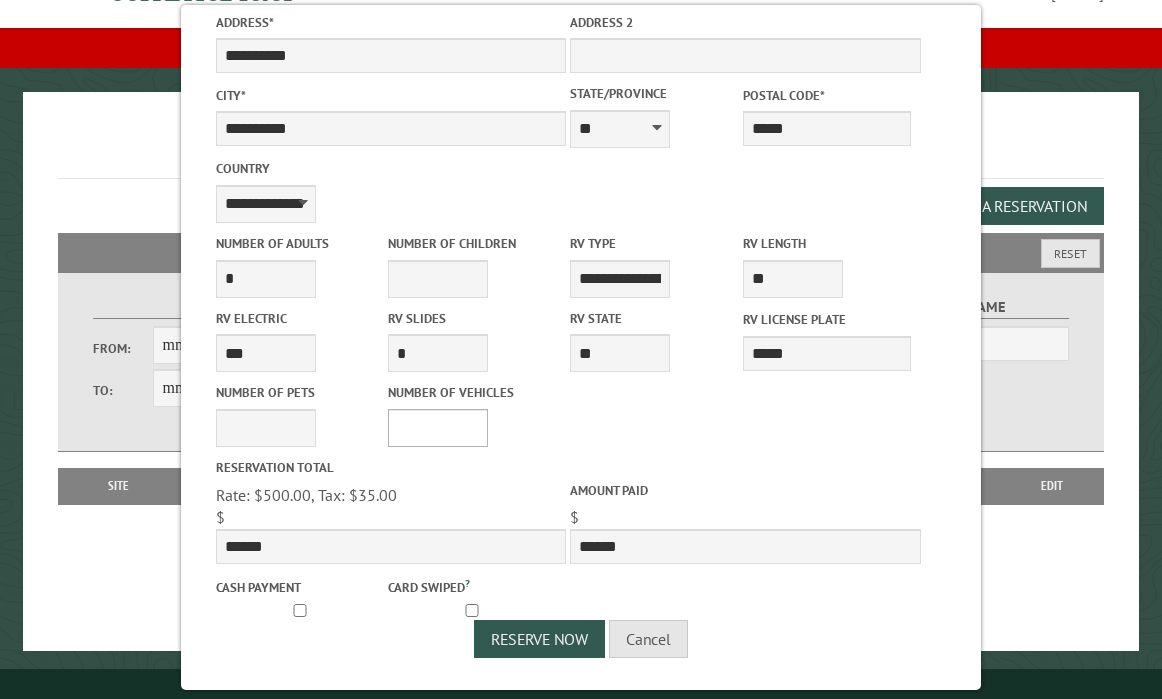 click on "* * * * * * * * * * **" at bounding box center (438, 428) 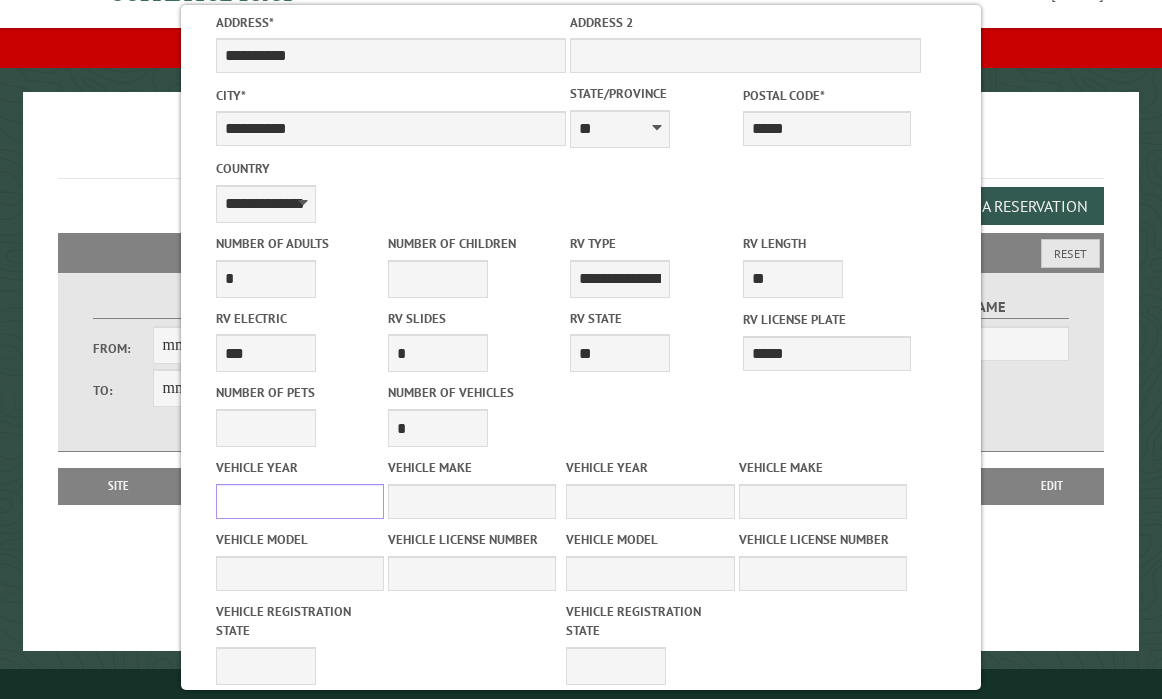 click on "Vehicle Year" at bounding box center [300, 501] 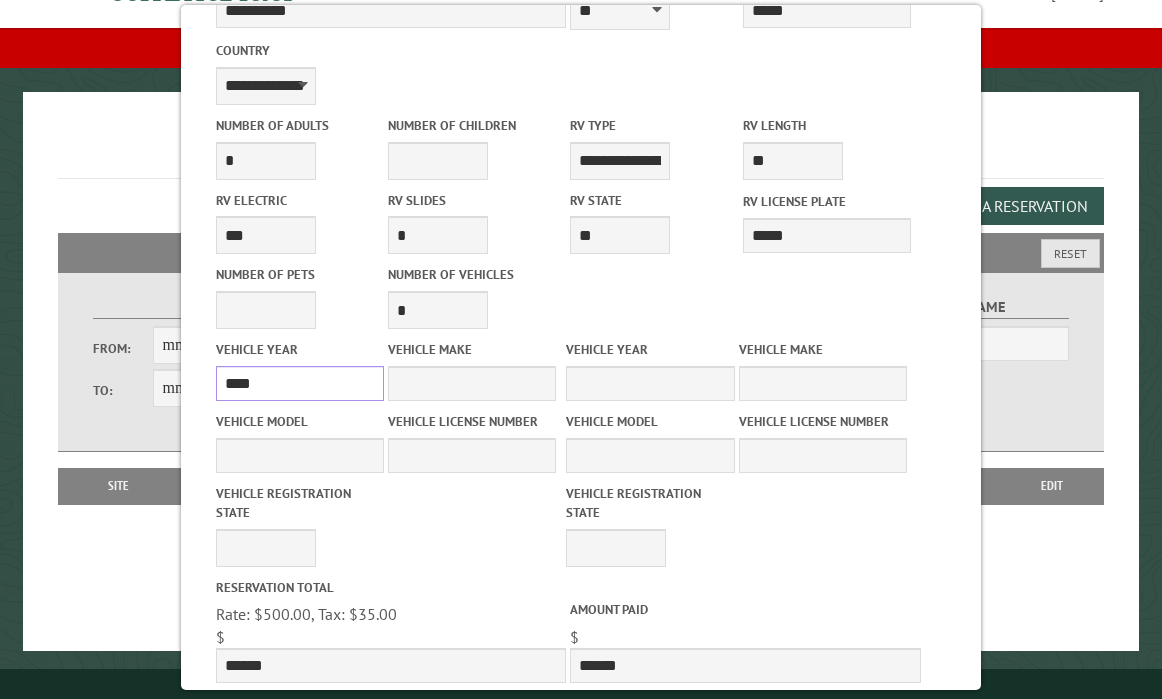 scroll, scrollTop: 626, scrollLeft: 0, axis: vertical 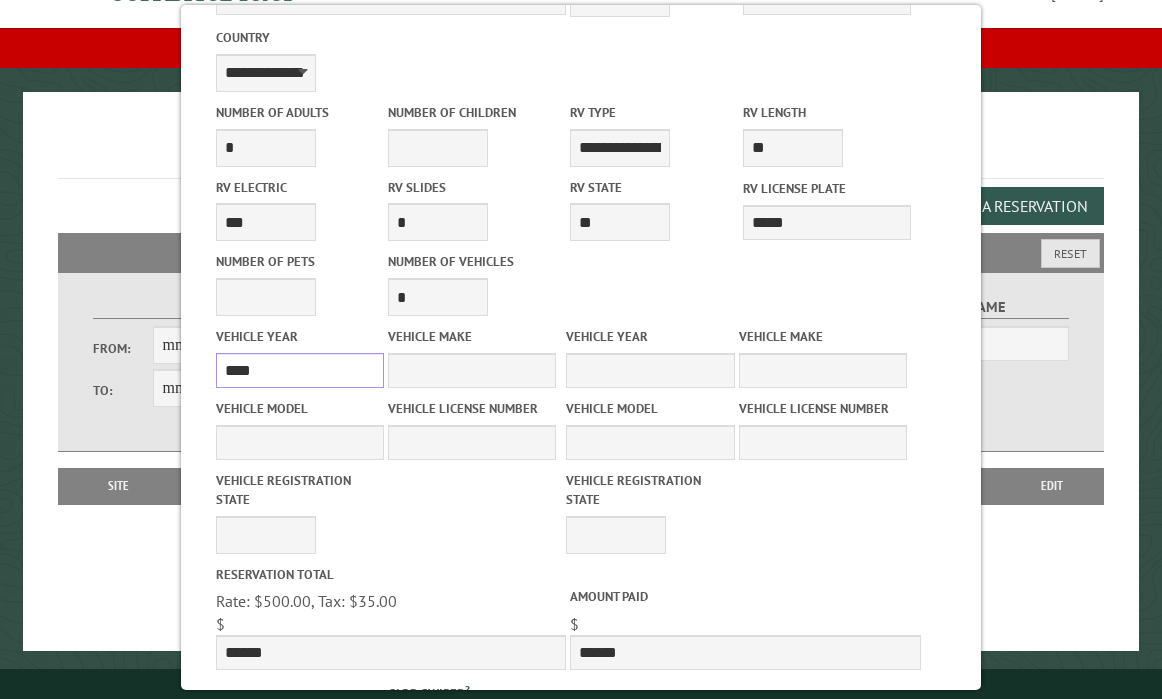 type on "****" 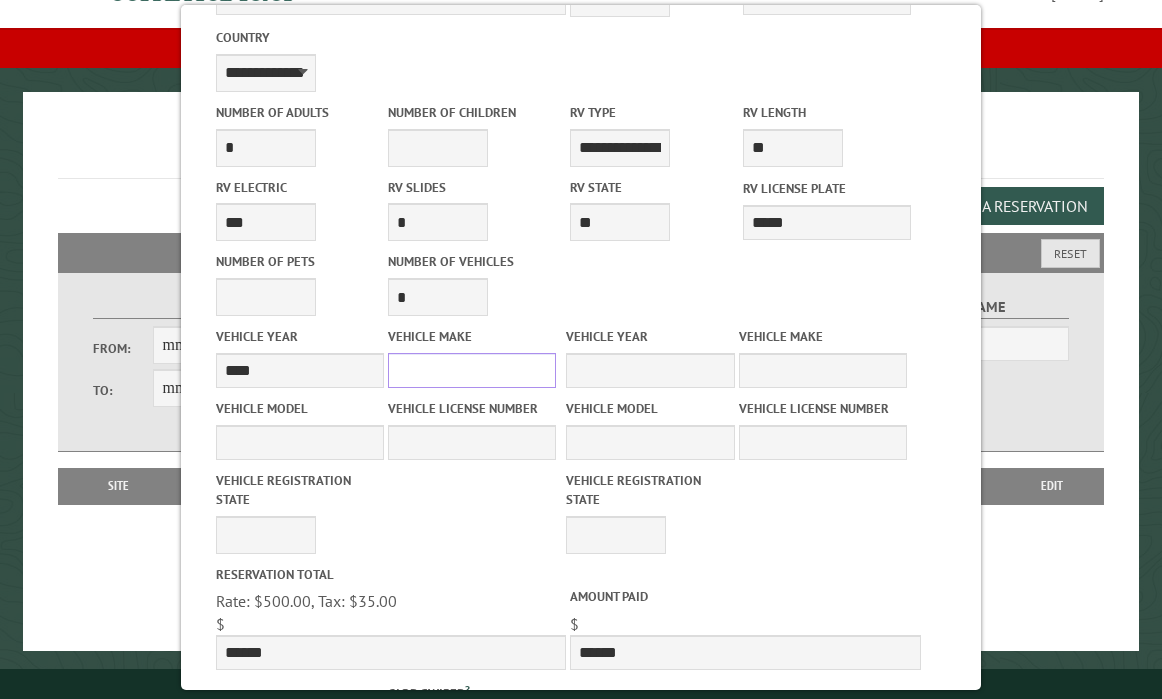 click on "Vehicle Make" at bounding box center (472, 370) 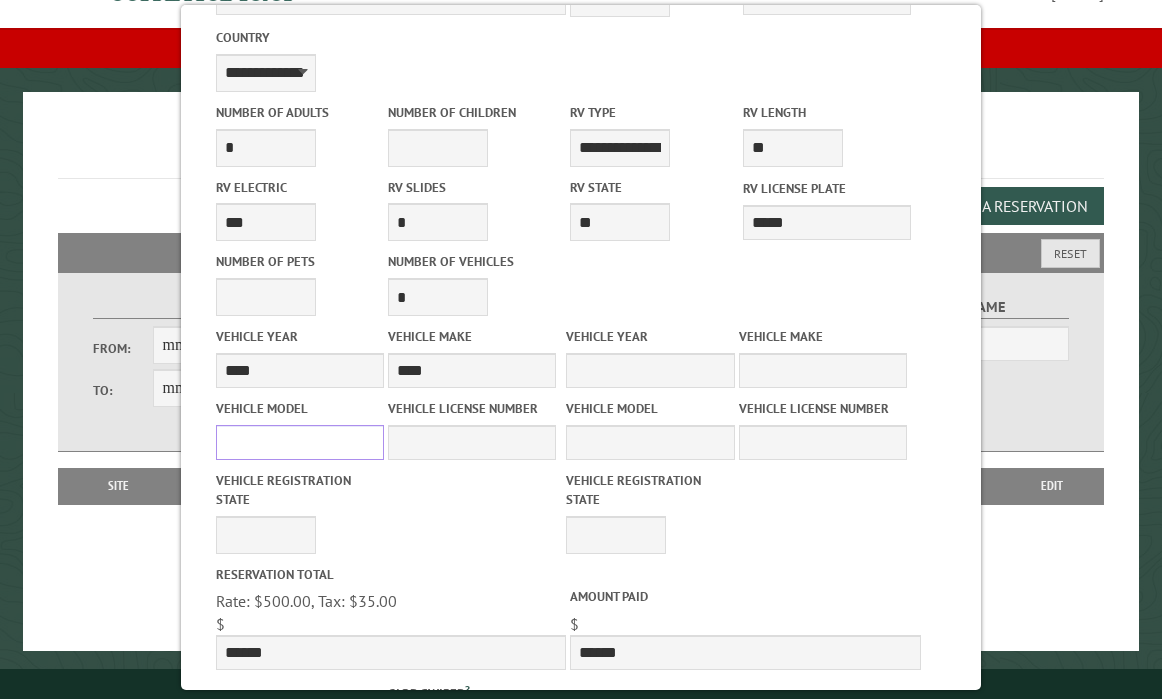 click on "Vehicle Model" at bounding box center (300, 442) 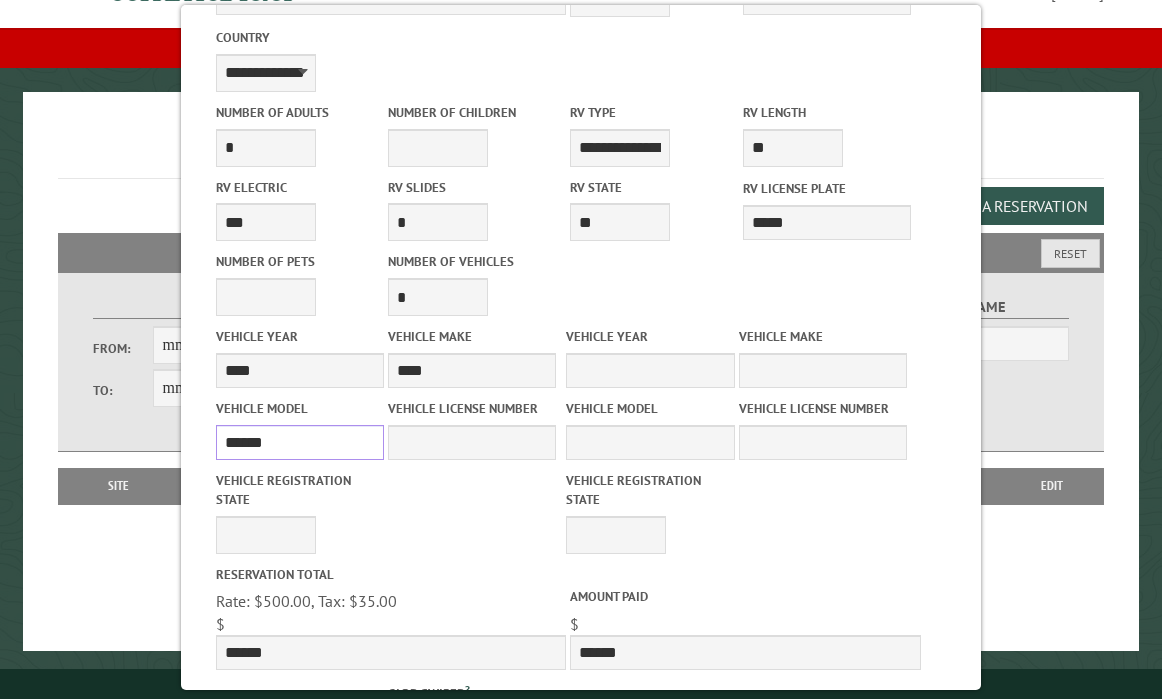 type on "******" 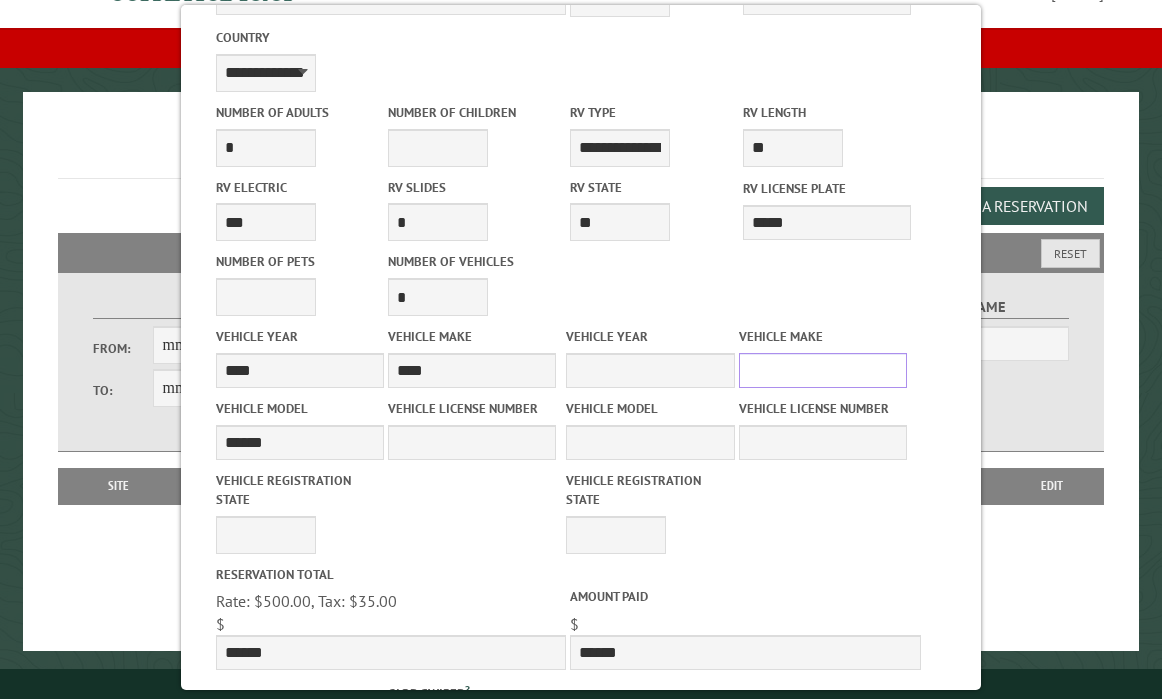 click on "Vehicle Make" at bounding box center (823, 370) 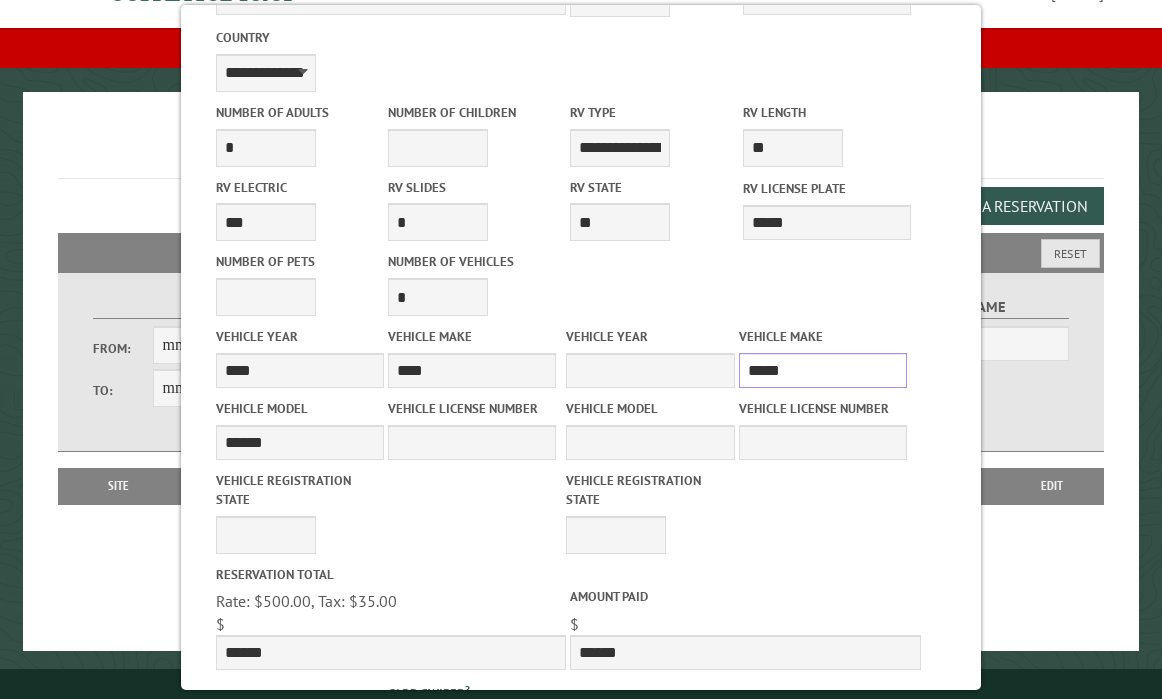 type on "*****" 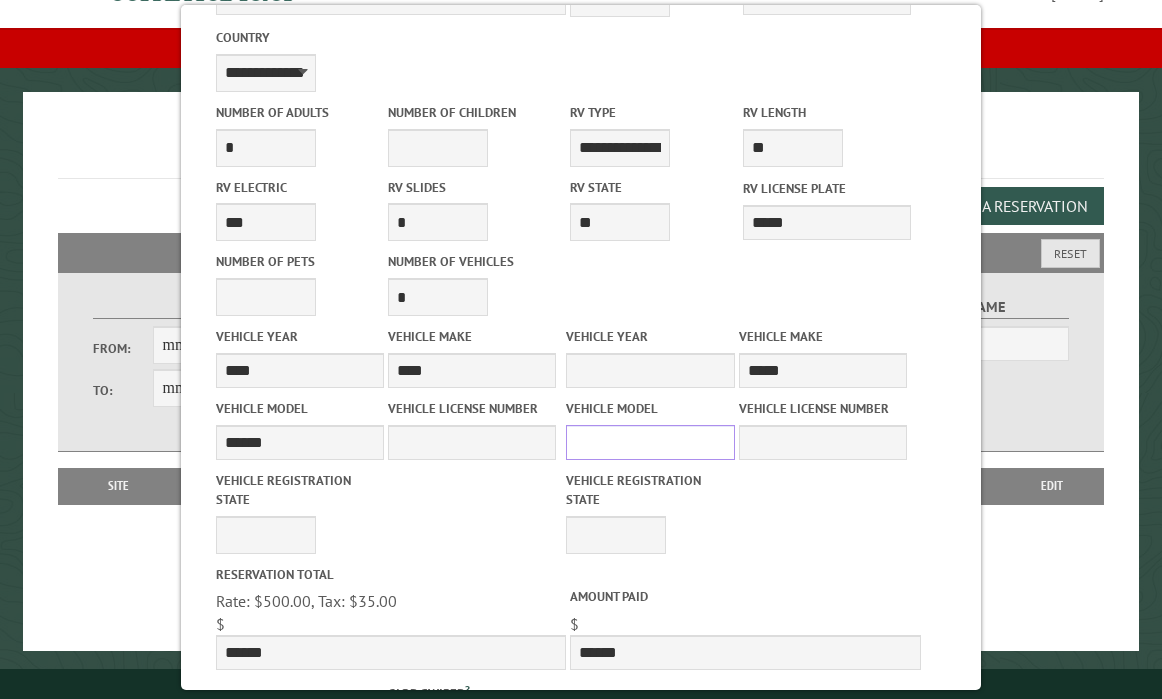 click on "Vehicle Model" at bounding box center [650, 442] 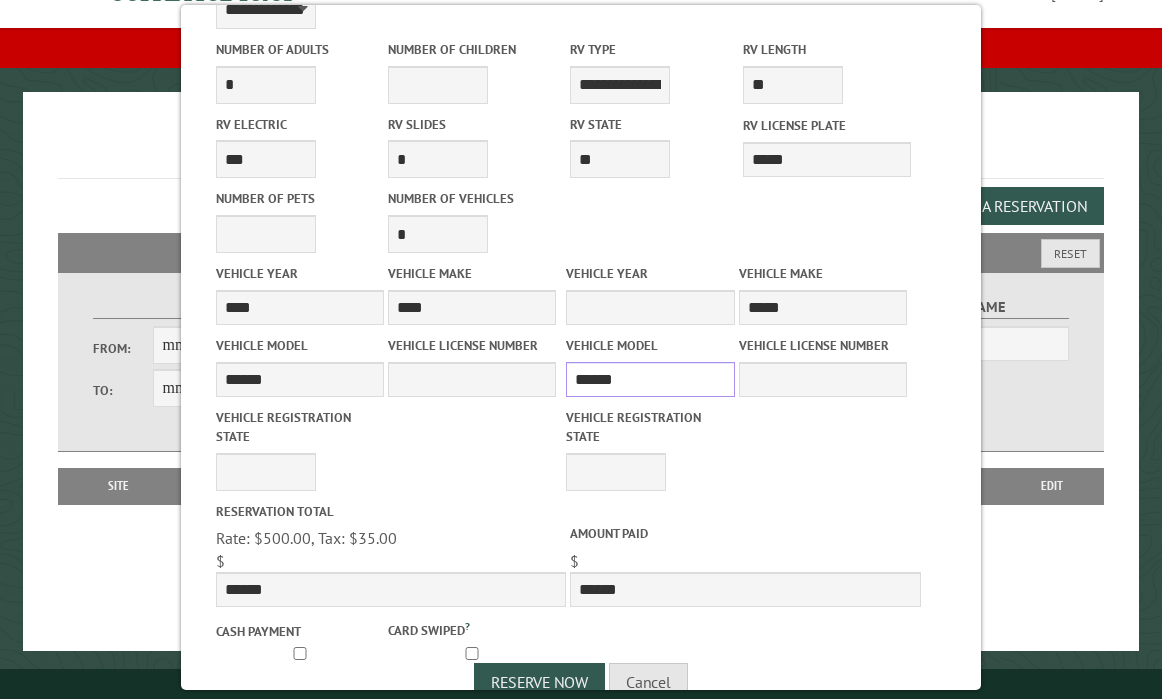 scroll, scrollTop: 739, scrollLeft: 0, axis: vertical 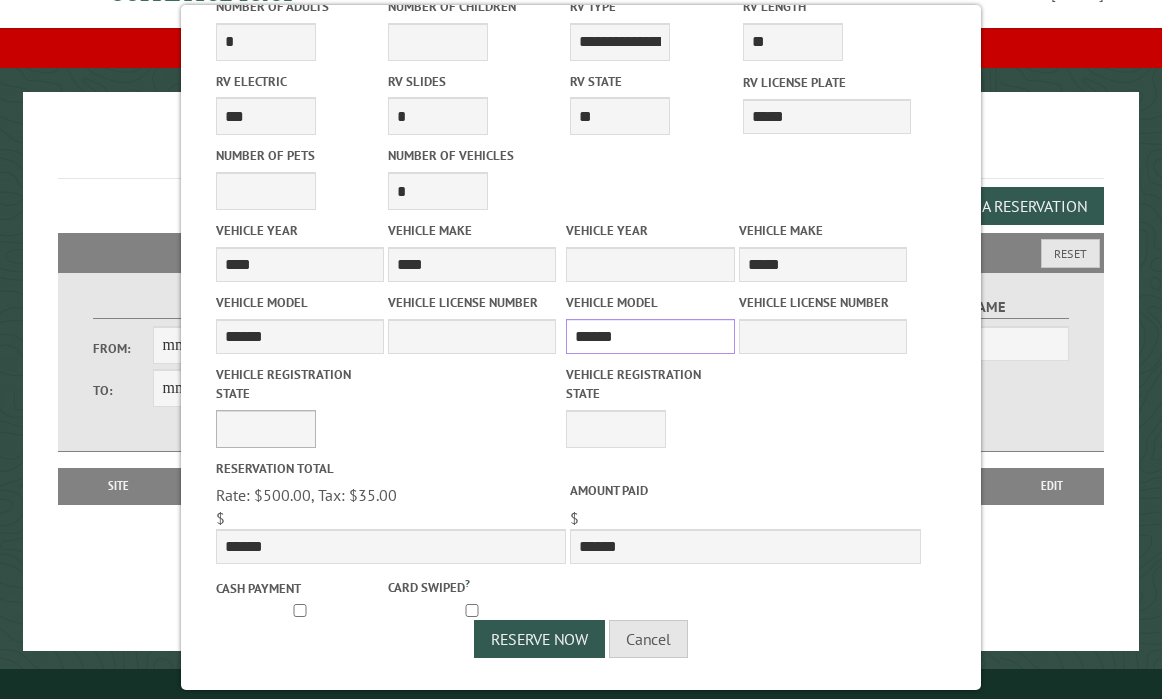 type on "******" 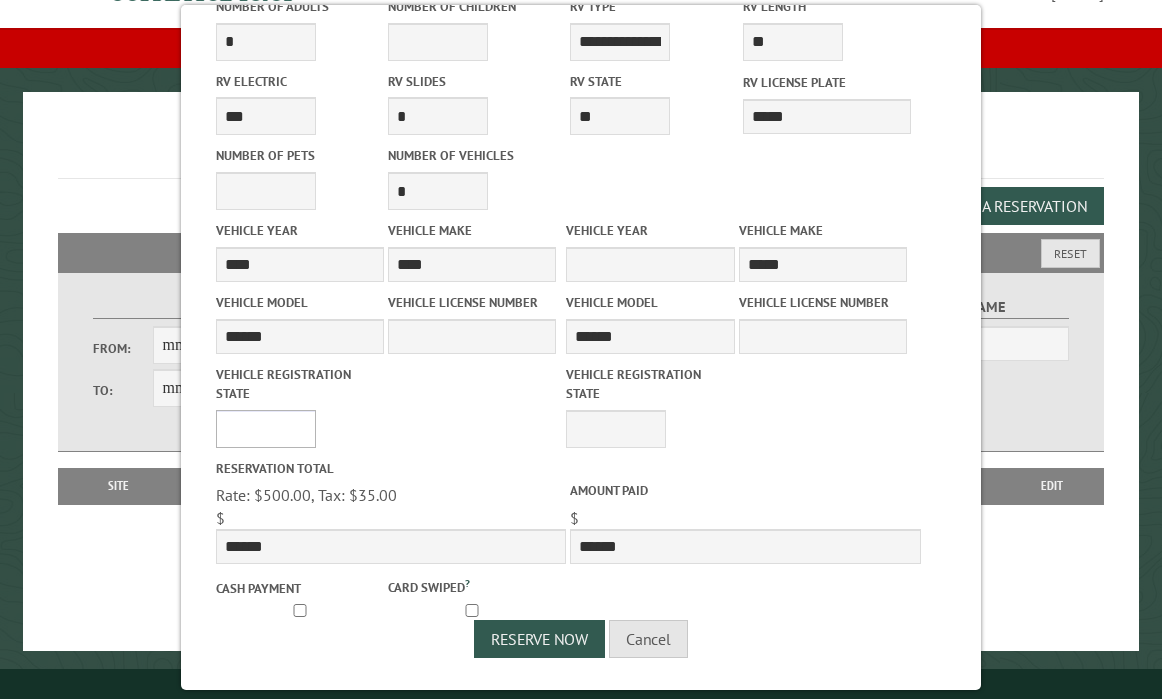 click on "** ** ** ** ** ** ** ** ** ** ** ** ** ** ** ** ** ** ** ** ** ** ** ** ** ** ** ** ** ** ** ** ** ** ** ** ** ** ** ** ** ** ** ** ** ** ** ** ** ** ** ** ** ** ** ** ** ** ** ** ** ** ** **" at bounding box center (266, 429) 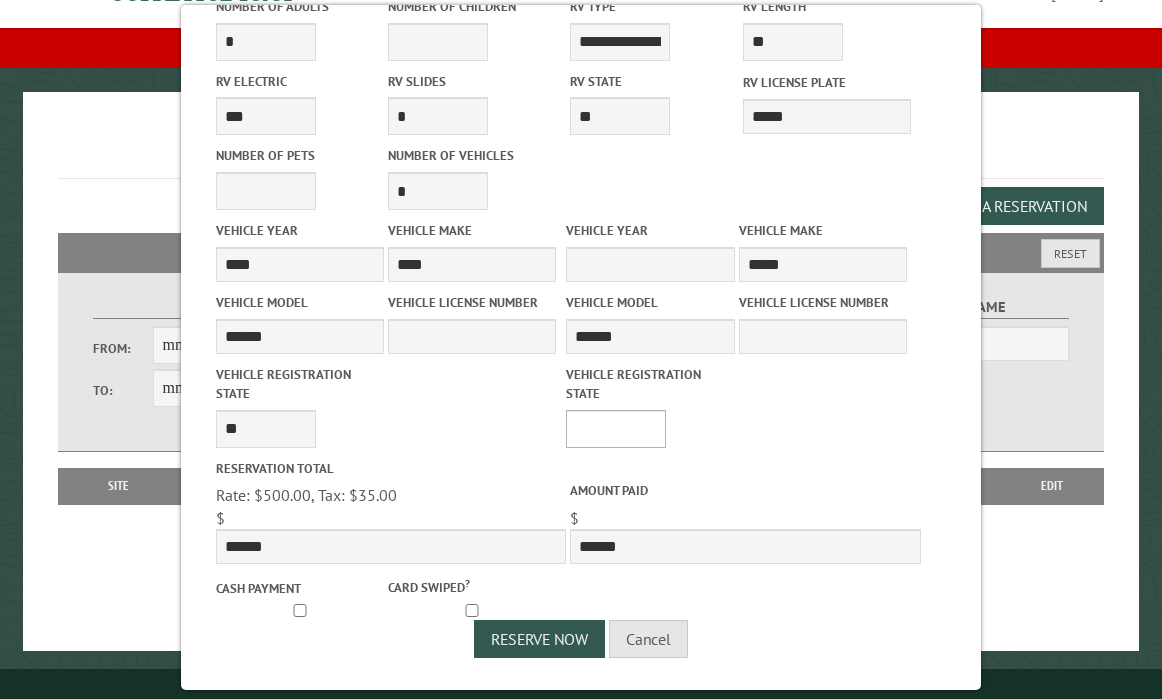 click on "** ** ** ** ** ** ** ** ** ** ** ** ** ** ** ** ** ** ** ** ** ** ** ** ** ** ** ** ** ** ** ** ** ** ** ** ** ** ** ** ** ** ** ** ** ** ** ** ** ** ** ** ** ** ** ** ** ** ** ** ** ** ** **" at bounding box center [616, 429] 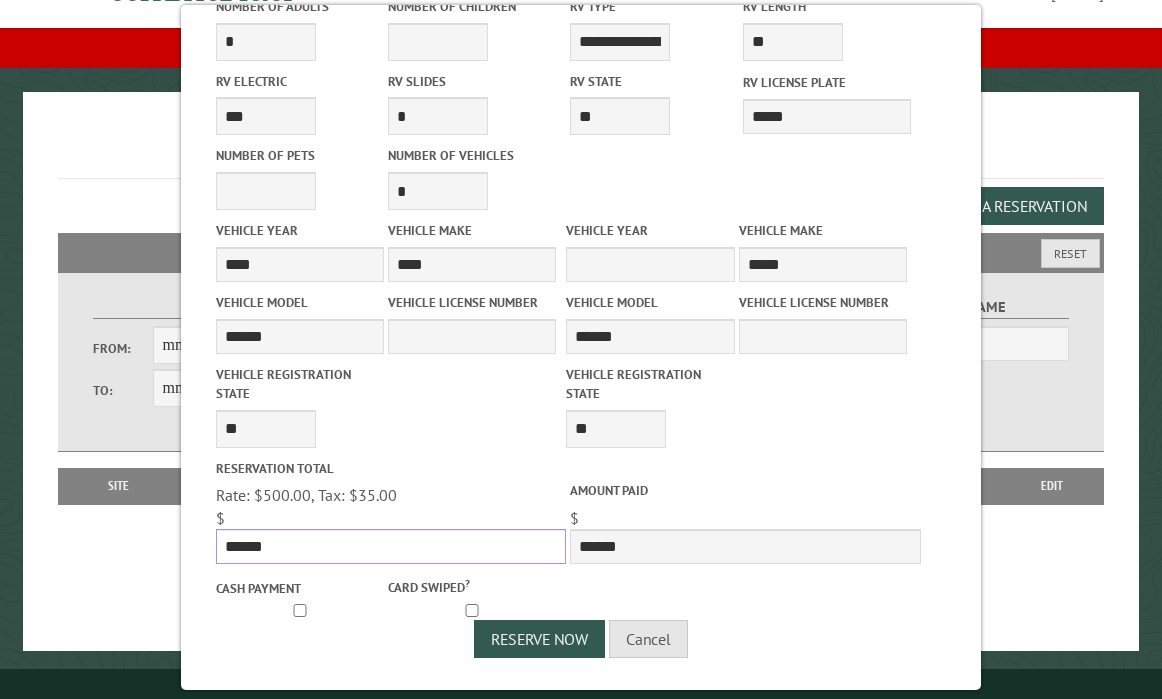 click on "******" at bounding box center (391, 546) 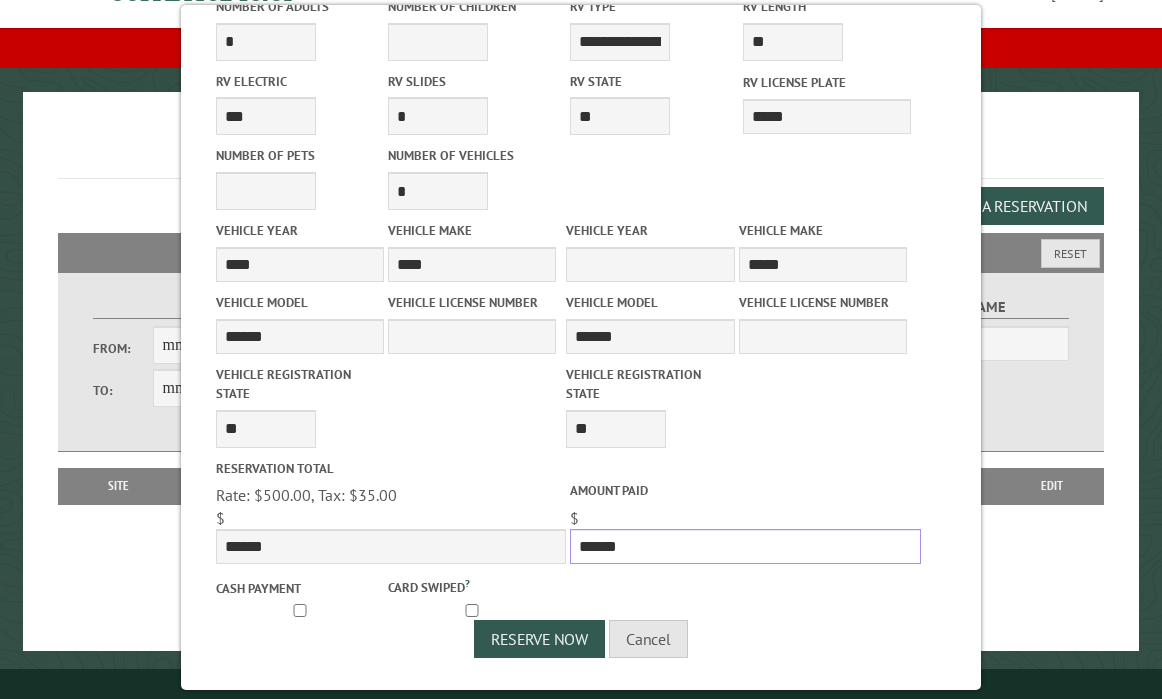 drag, startPoint x: 631, startPoint y: 548, endPoint x: 579, endPoint y: 547, distance: 52.009613 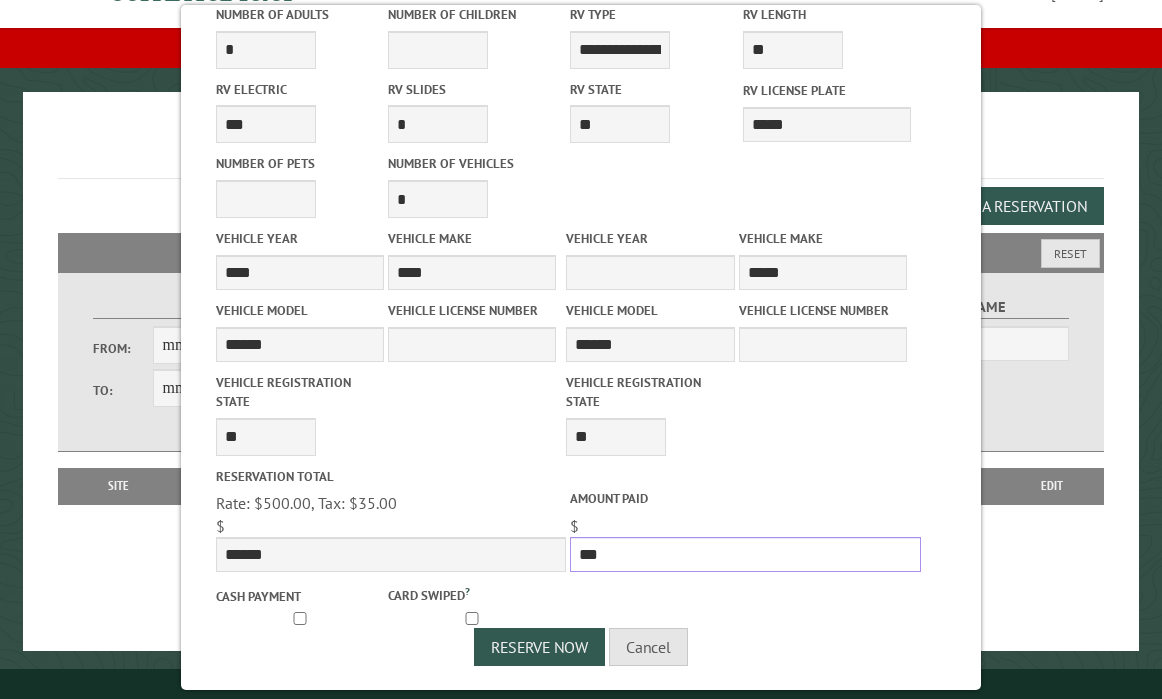 scroll, scrollTop: 739, scrollLeft: 0, axis: vertical 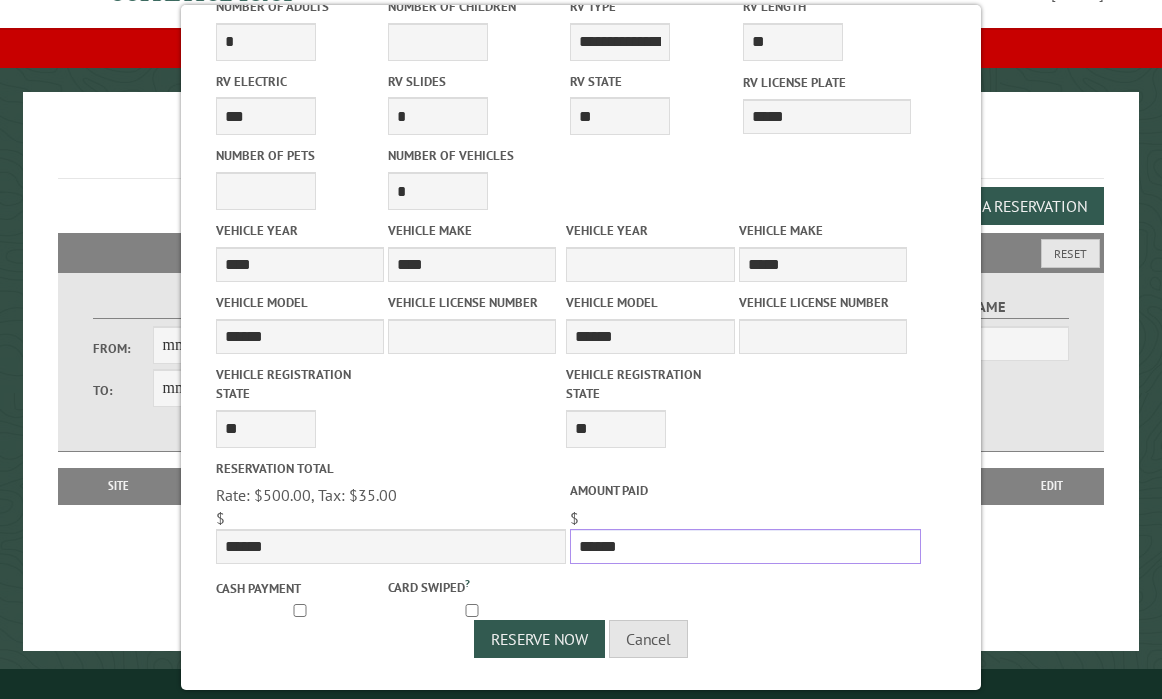 drag, startPoint x: 631, startPoint y: 544, endPoint x: 594, endPoint y: 546, distance: 37.054016 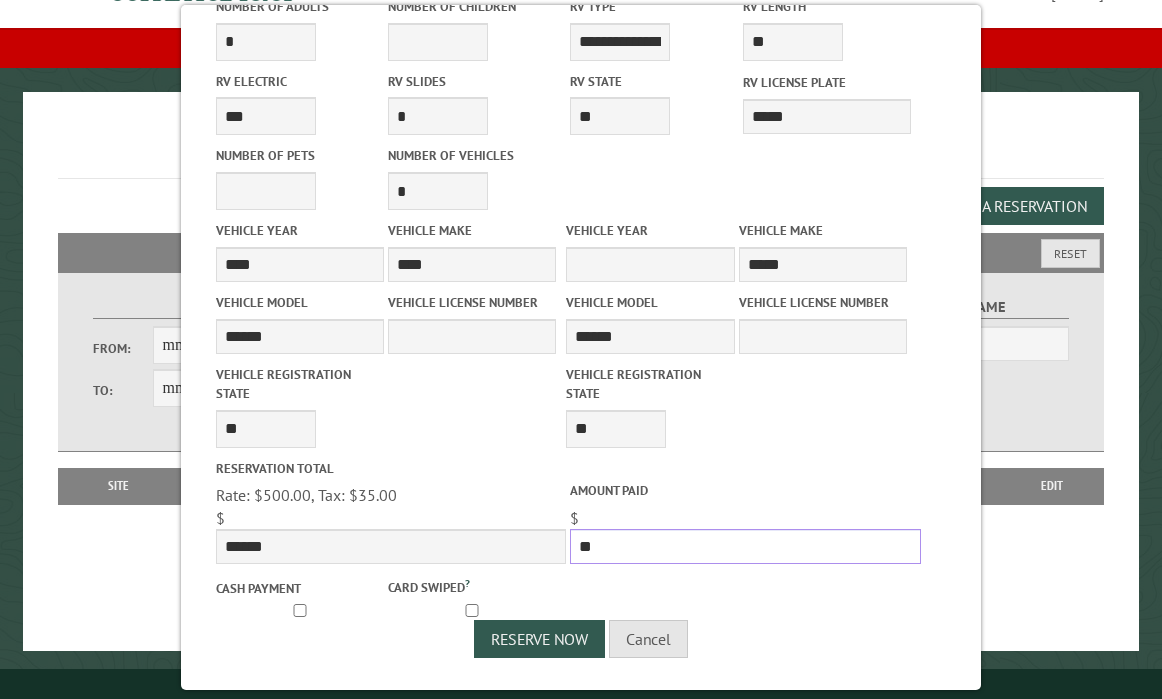 type on "*" 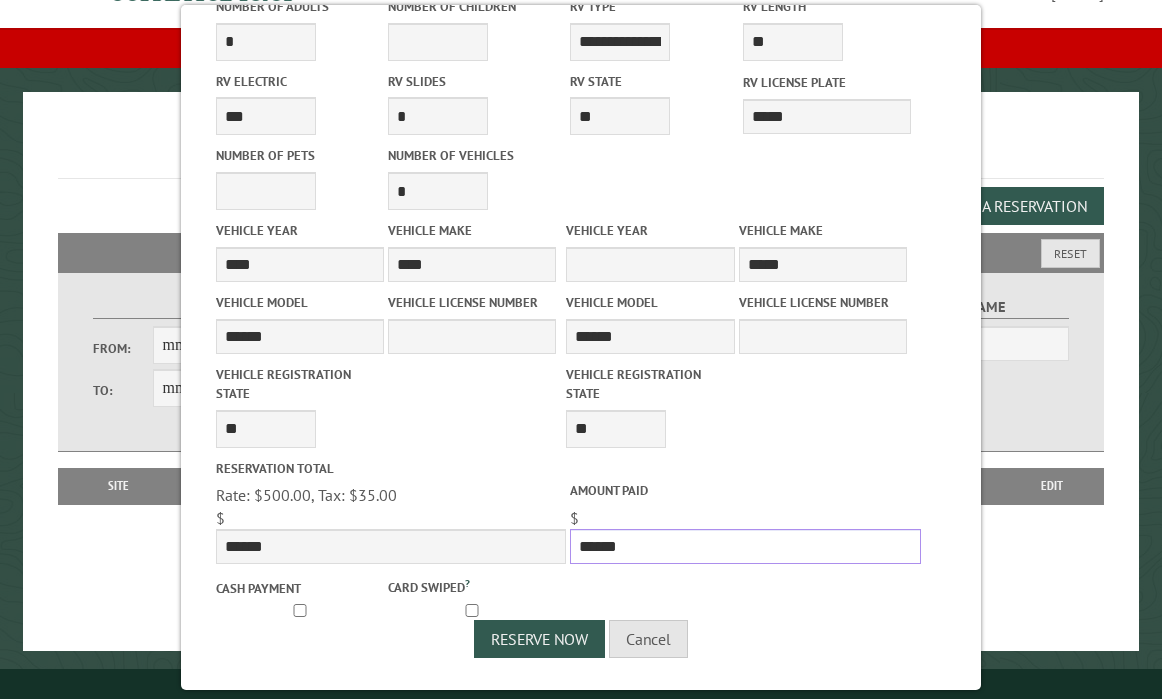 type on "******" 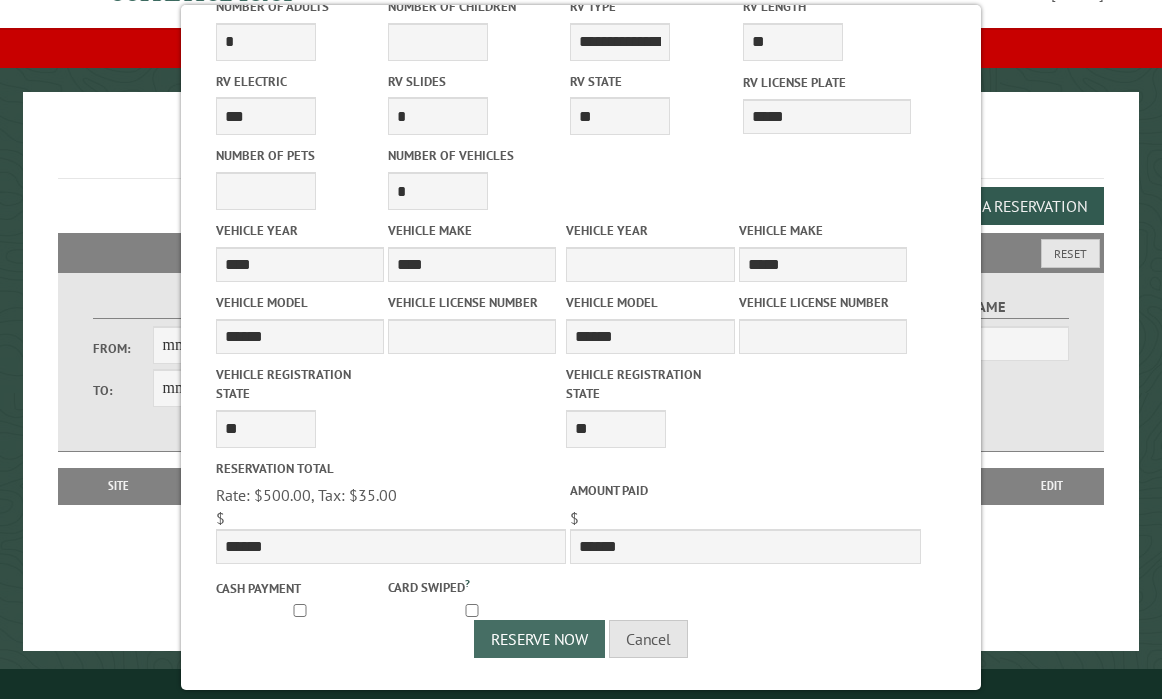 click on "Reserve Now" at bounding box center (539, 639) 